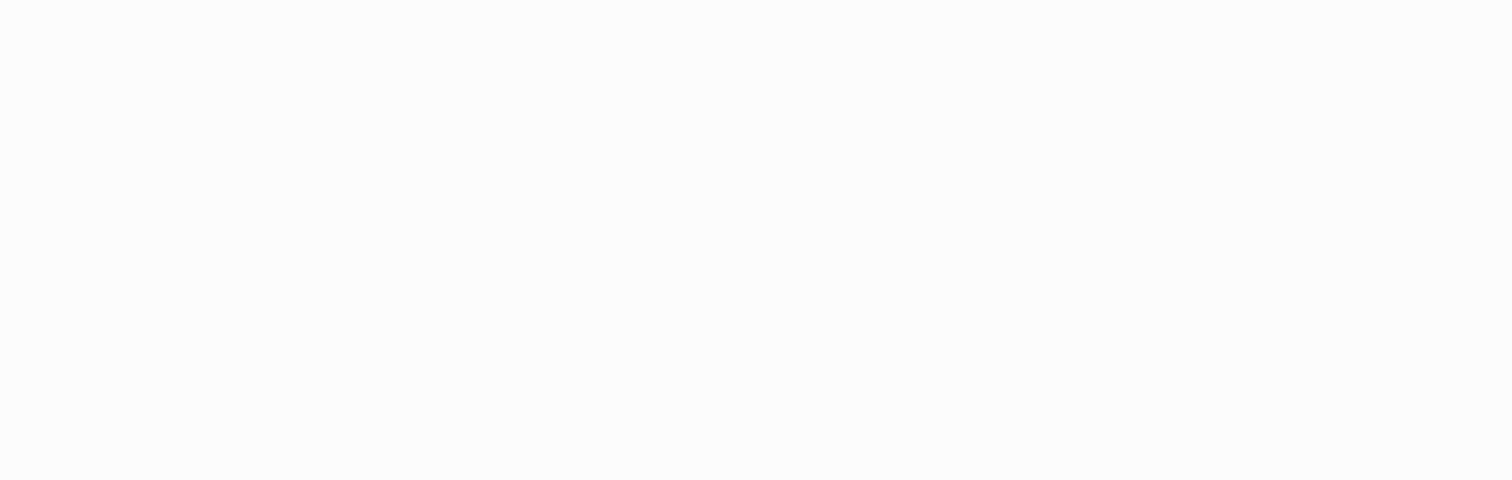 scroll, scrollTop: 0, scrollLeft: 0, axis: both 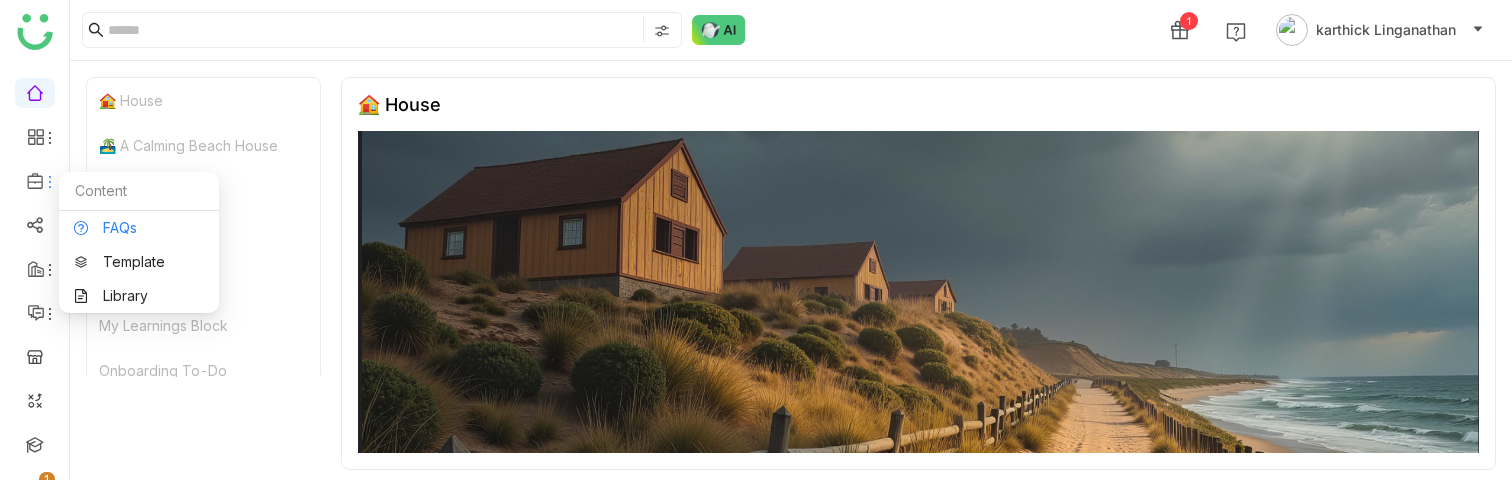 click on "FAQs" at bounding box center (139, 228) 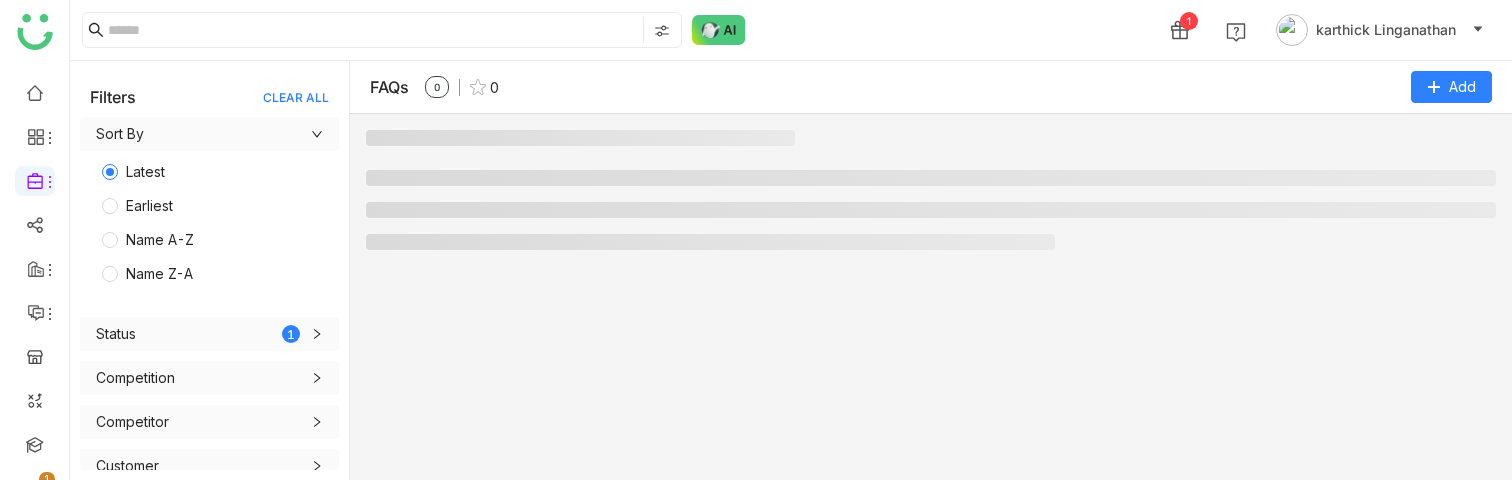 scroll, scrollTop: 209, scrollLeft: 0, axis: vertical 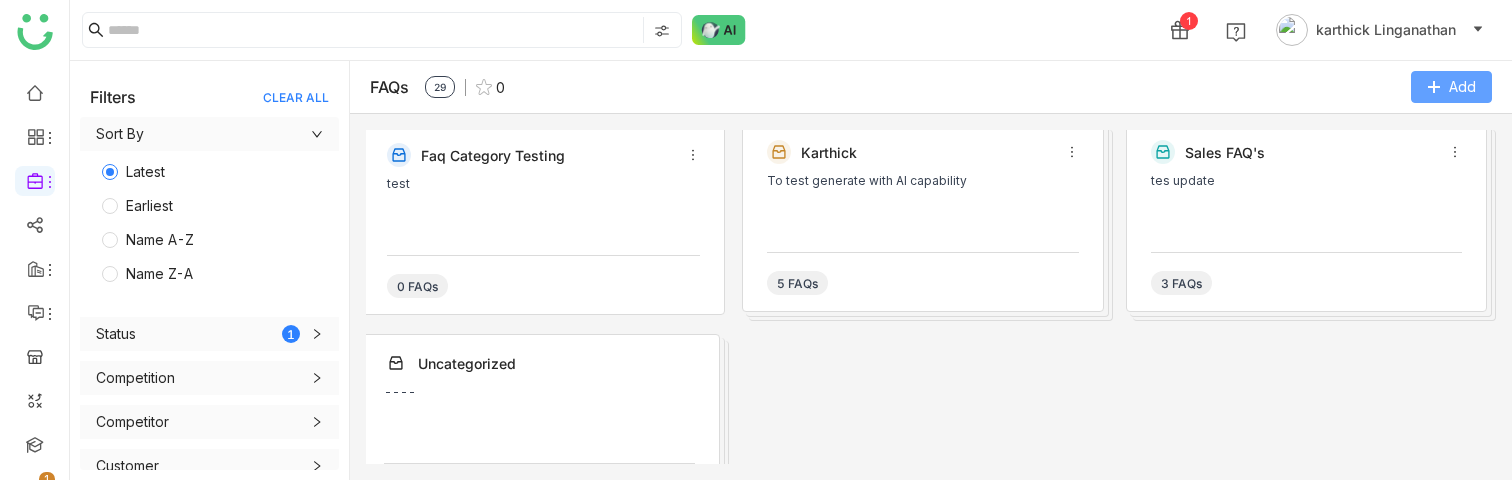 click on "Add" 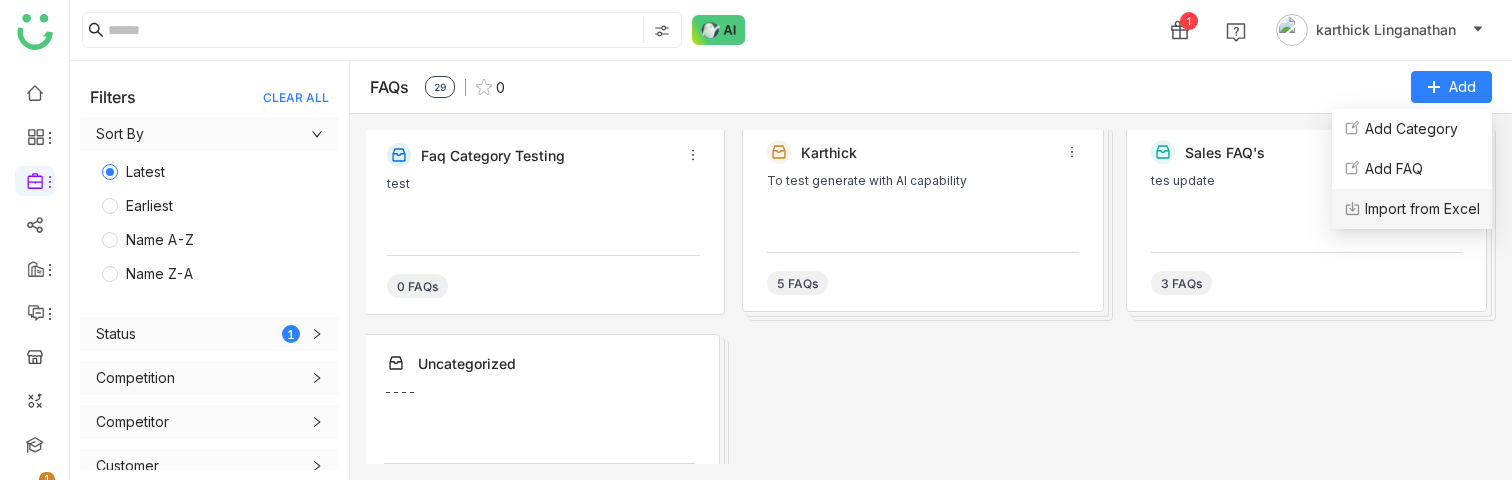 click on "Import from Excel" at bounding box center (1422, 209) 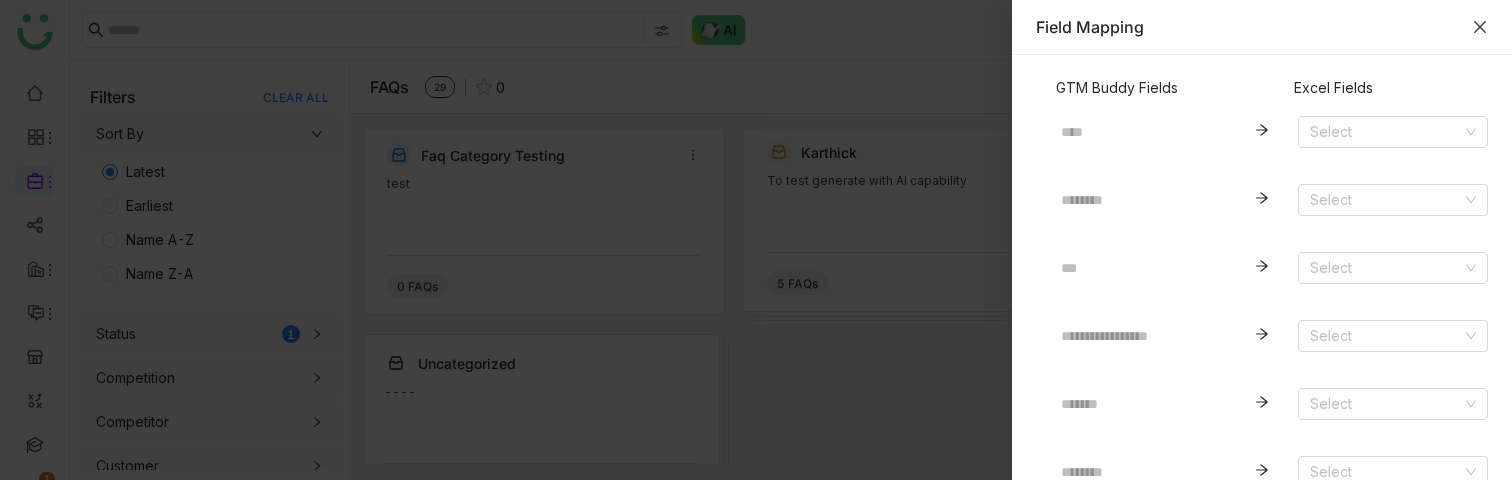 type 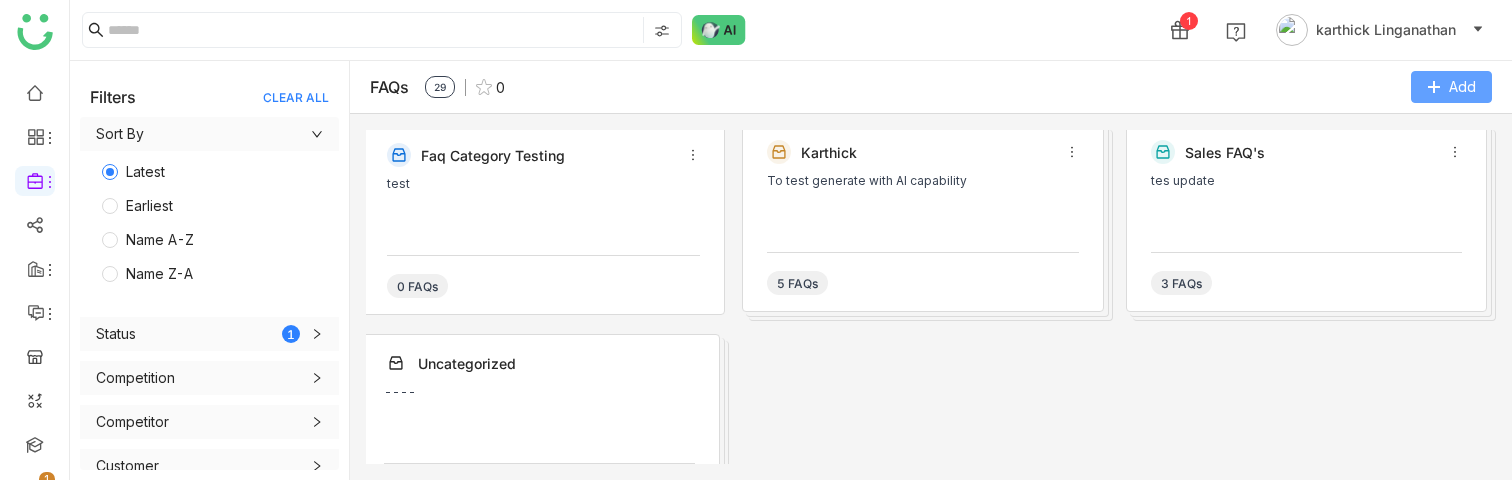 click on "Add" 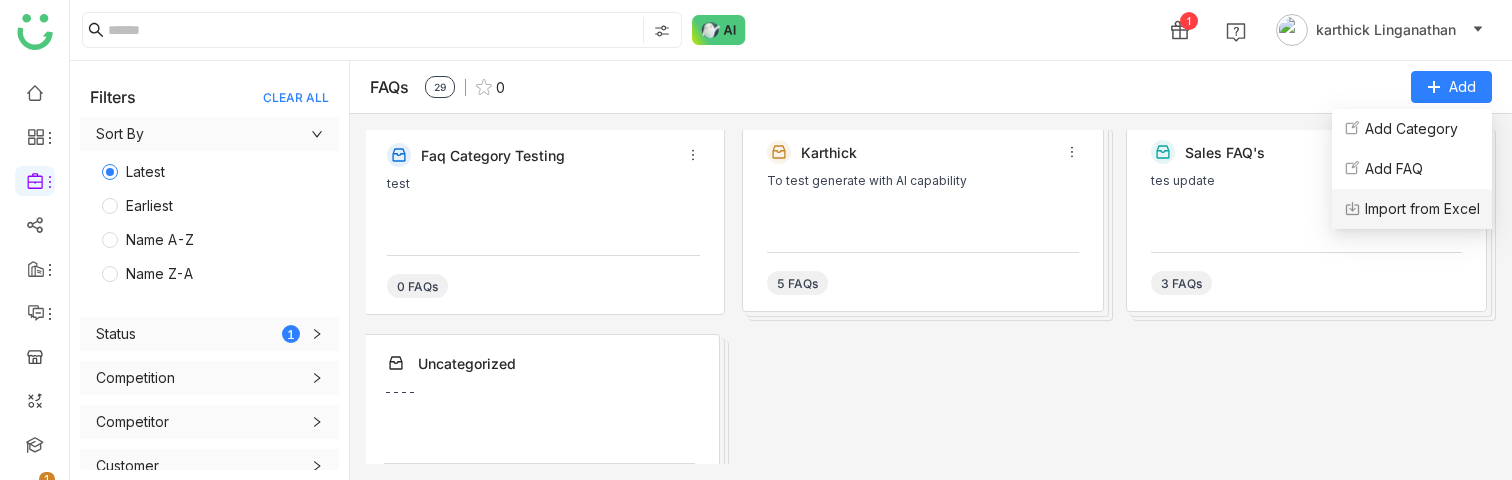 click on "Import from Excel" at bounding box center [1422, 209] 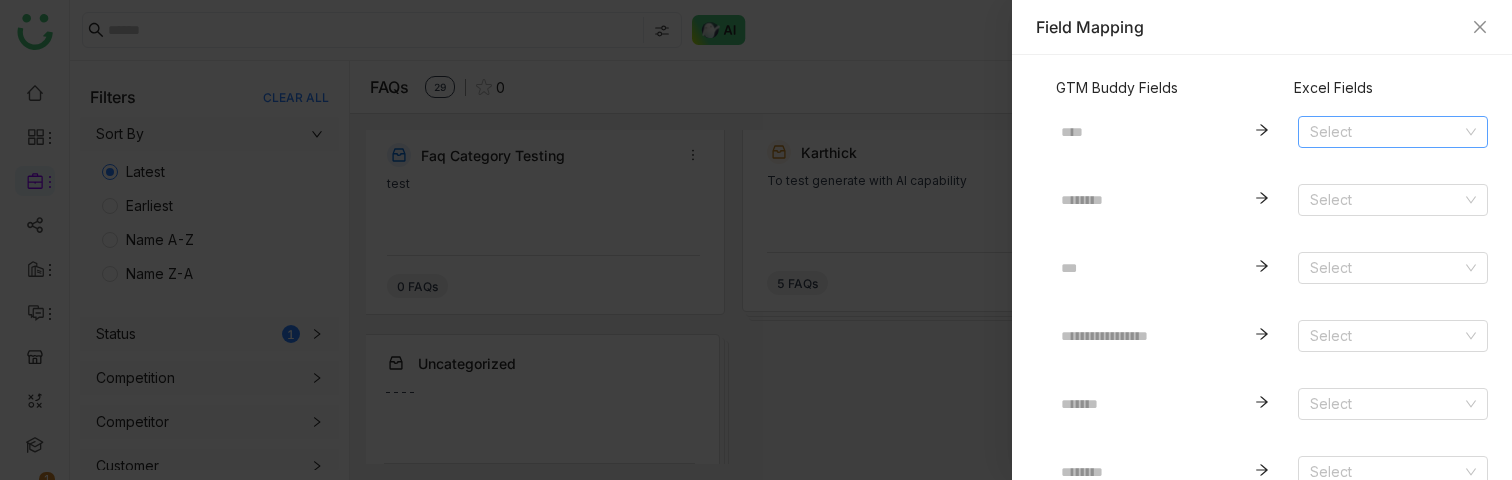 click at bounding box center [1386, 132] 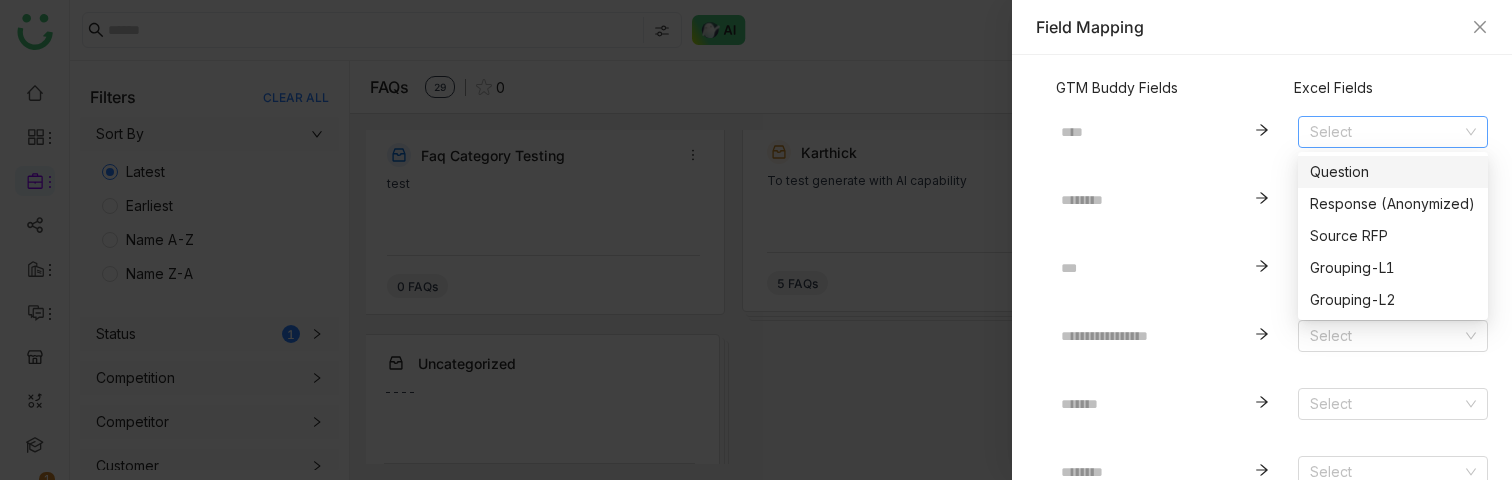 click on "Question" at bounding box center (1393, 172) 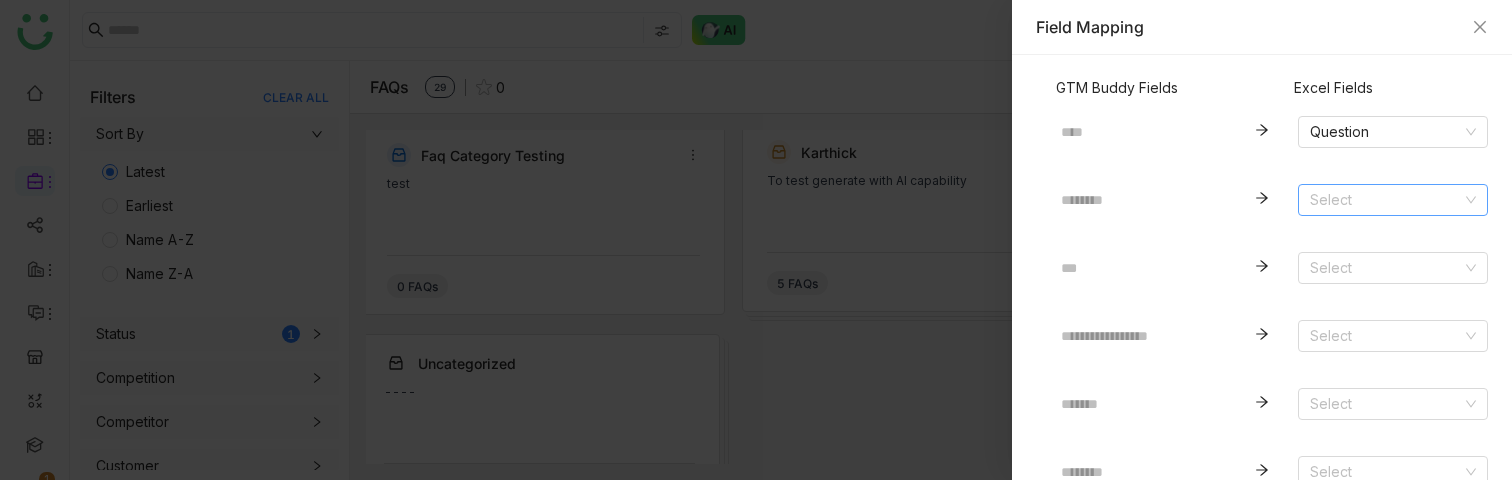 click at bounding box center (1386, 200) 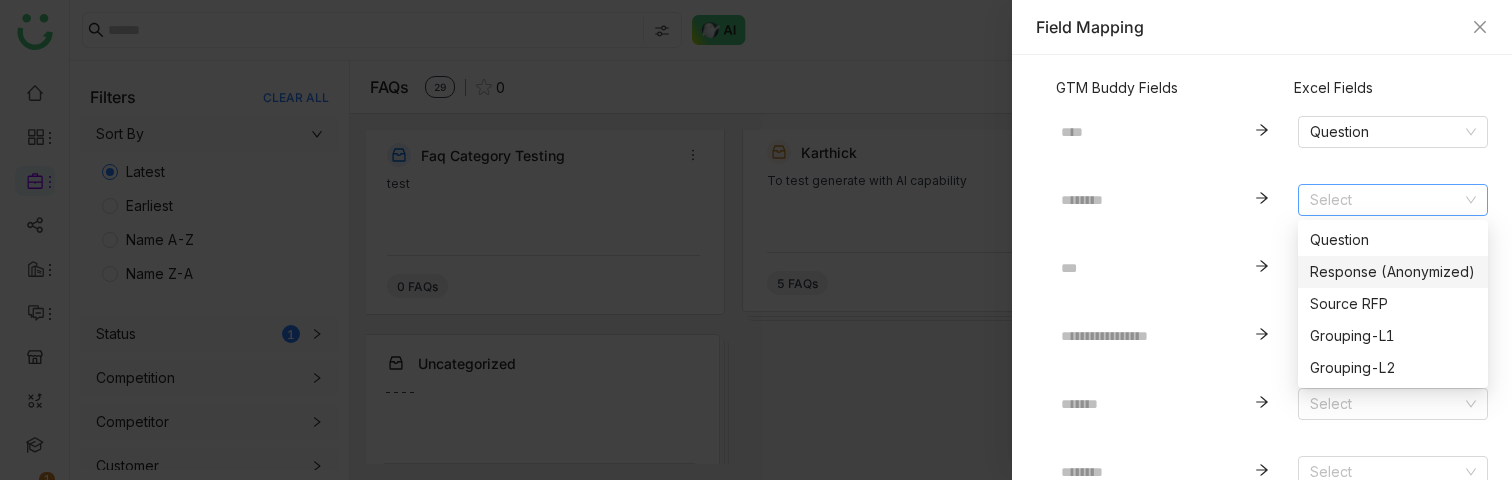 click on "Response (Anonymized)" at bounding box center (1393, 272) 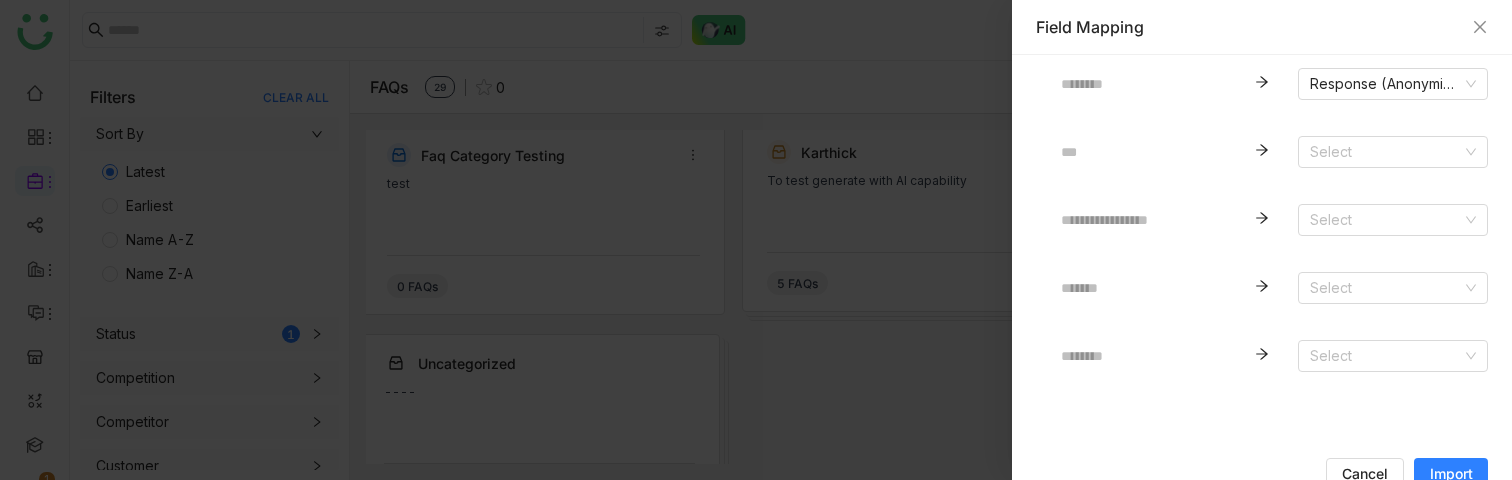 scroll, scrollTop: 126, scrollLeft: 0, axis: vertical 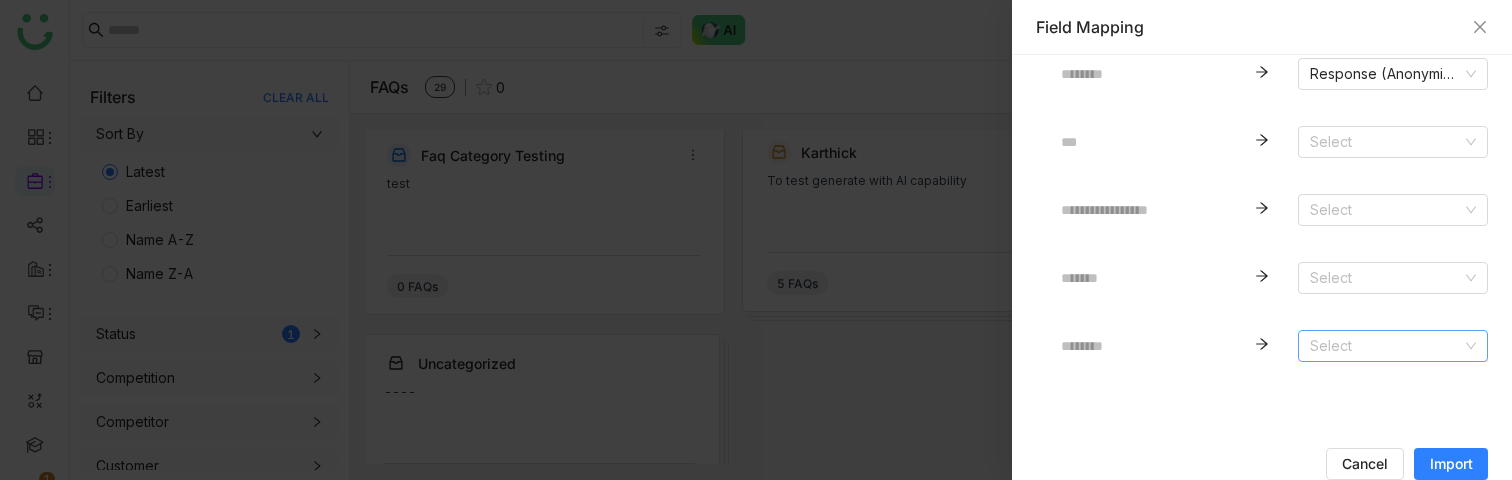 click at bounding box center (1386, 346) 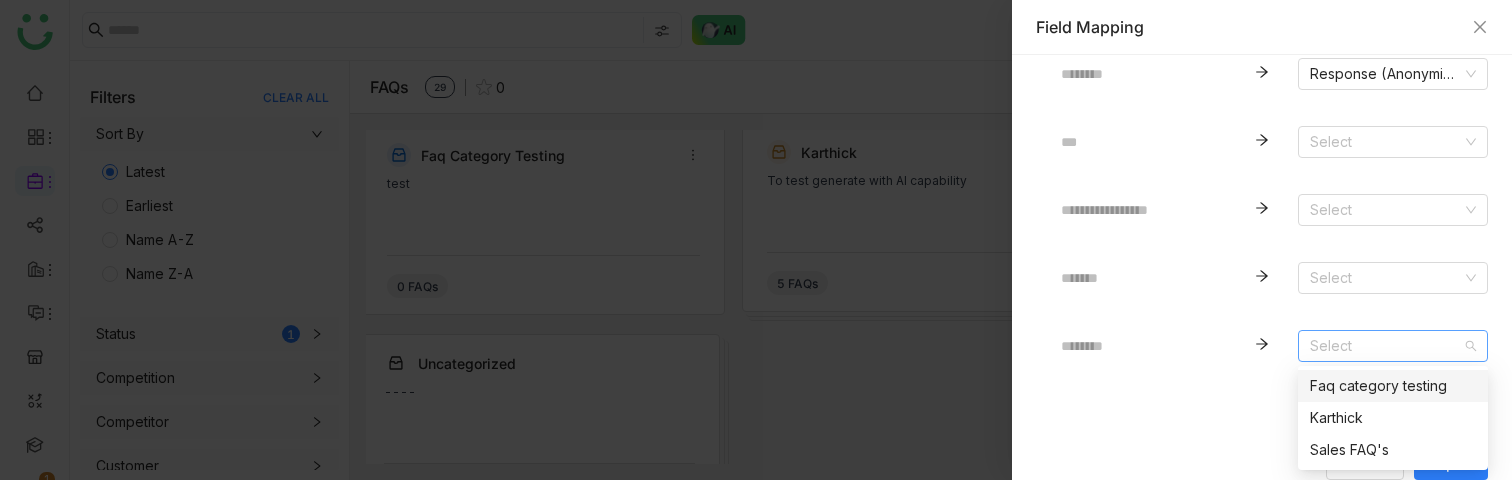 click on "Faq category testing" at bounding box center [1393, 386] 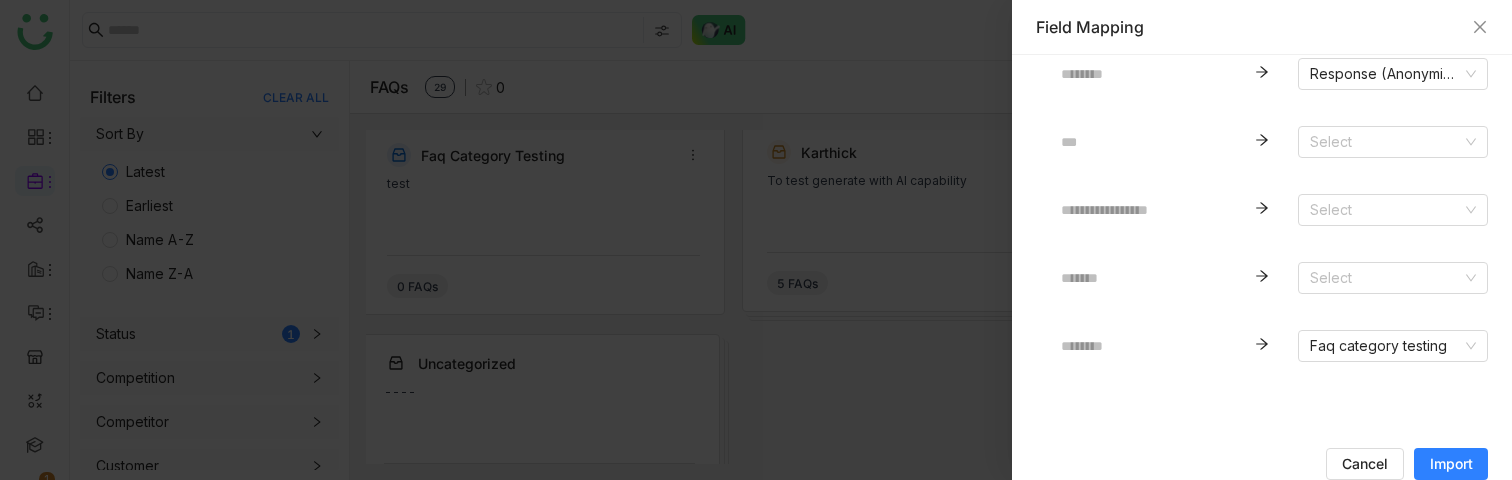 click on "Import" at bounding box center (1451, 464) 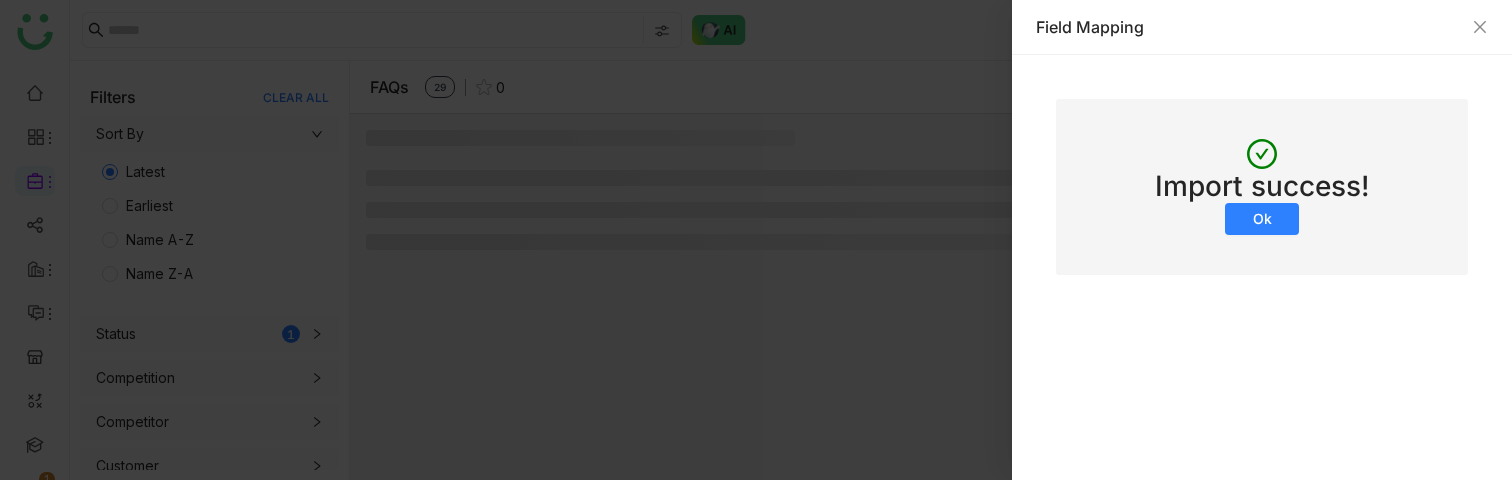 scroll, scrollTop: 0, scrollLeft: 0, axis: both 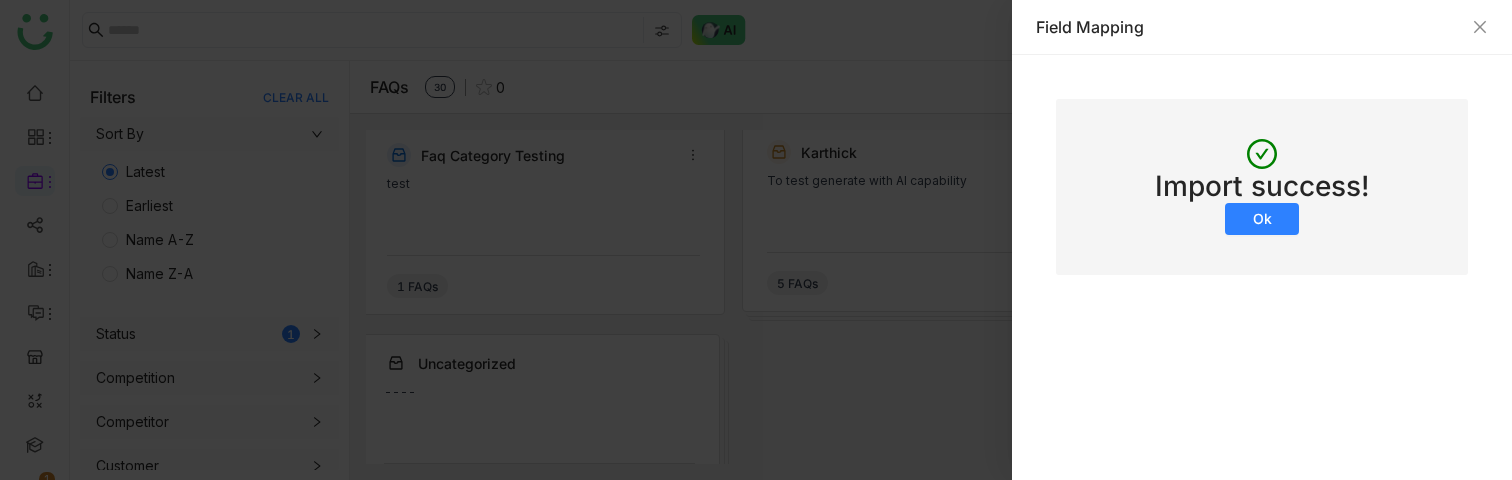 click on "Ok" at bounding box center [1262, 219] 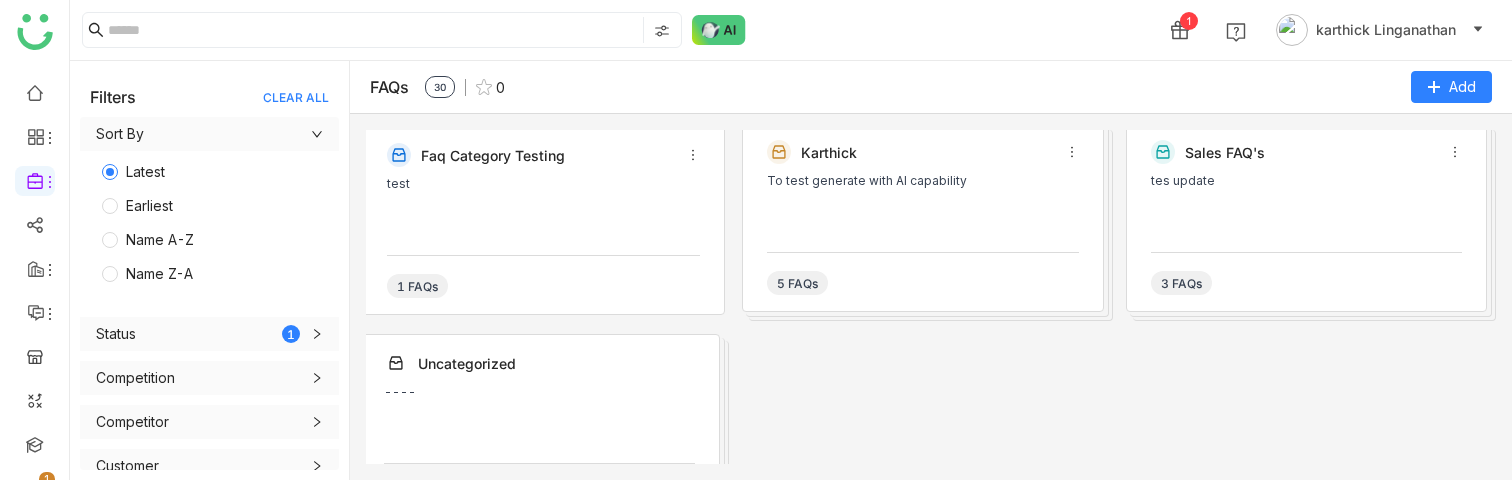 click on "test" 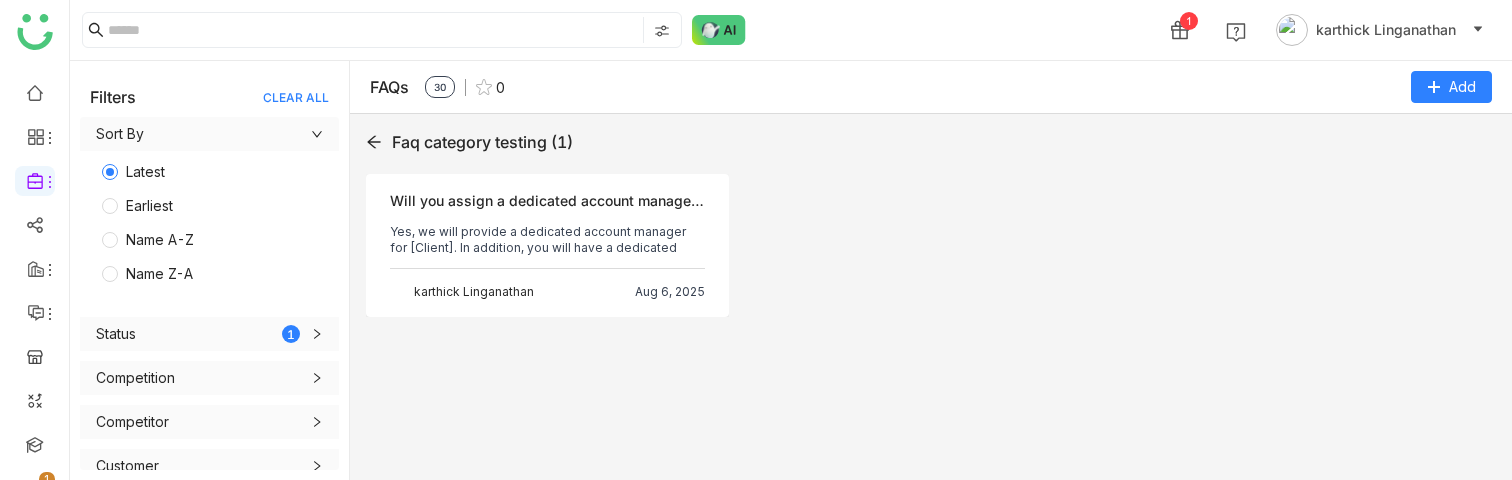 click 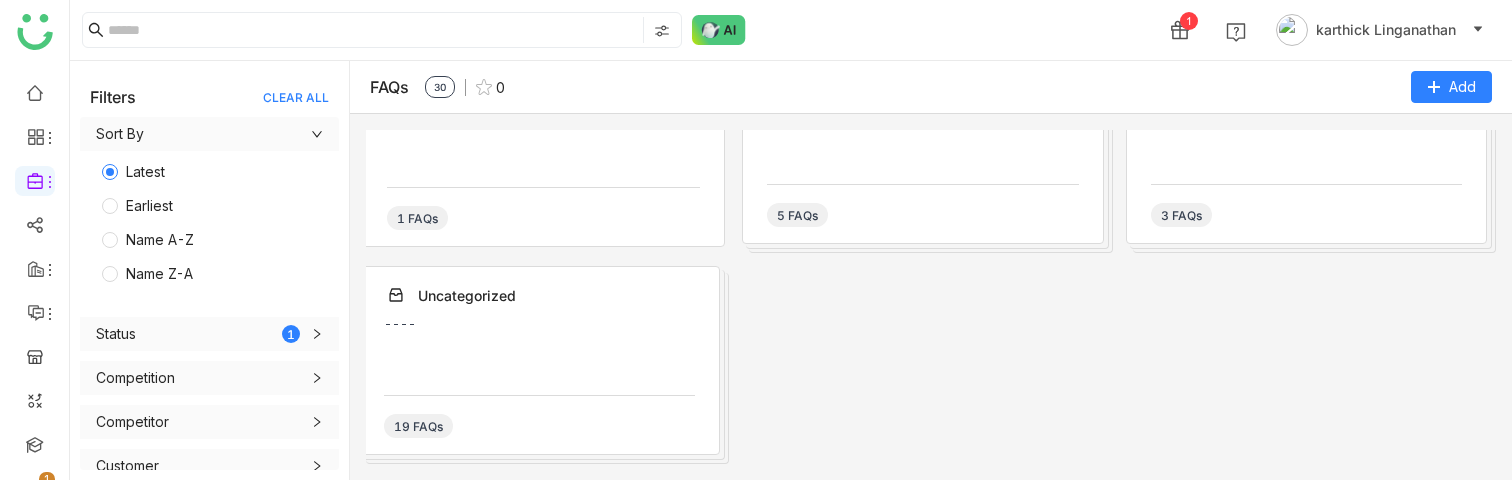 scroll, scrollTop: 0, scrollLeft: 0, axis: both 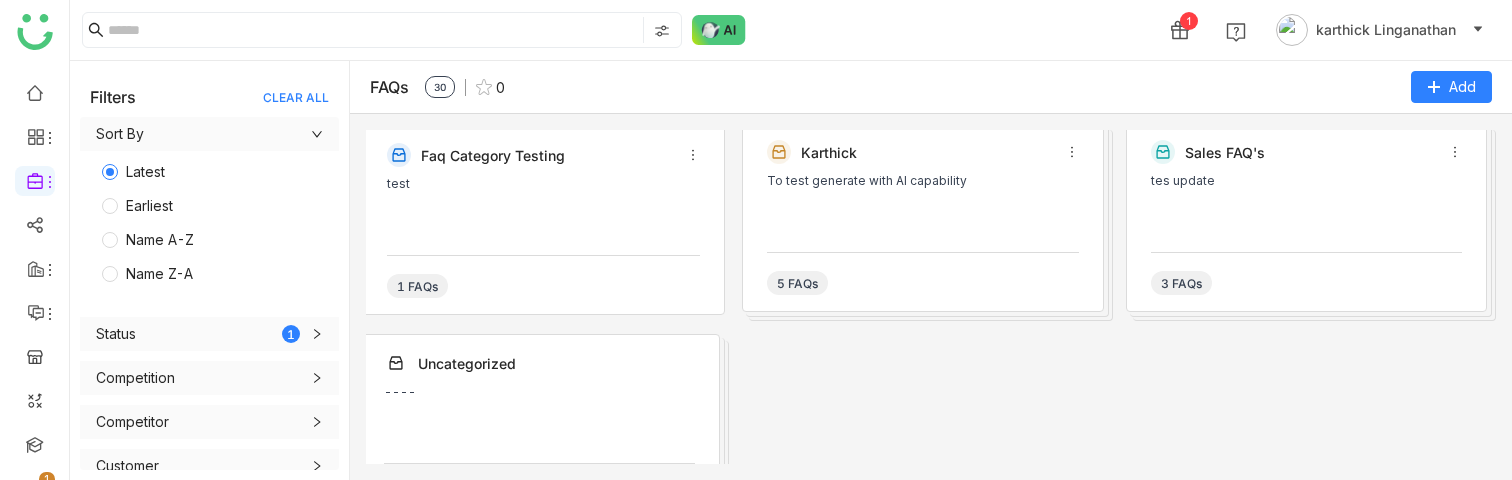 click on "test" 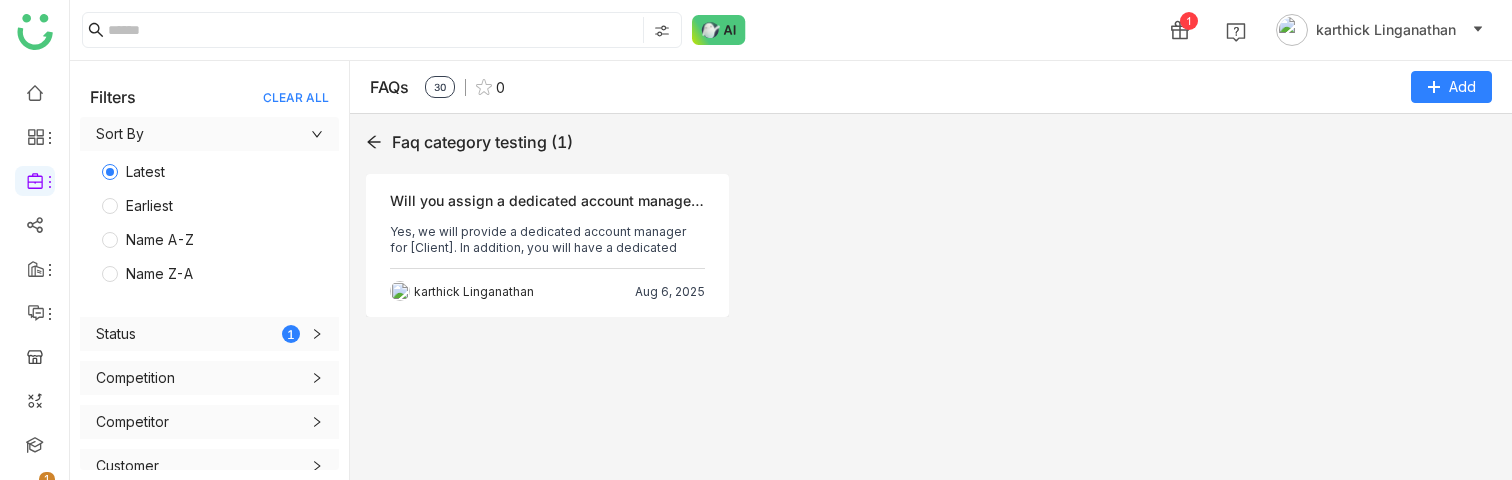 click on "Yes, we will provide a dedicated account manager for [Client]. In addition, you will have a dedicated Client Partner / Strategist (with more than a decade of experience expertise in the industry), and access to a Customer Success Director, Customer Success Manager, Media Analyst, and Global Supply Specialist, acting as an extension of your in-house TA teams." 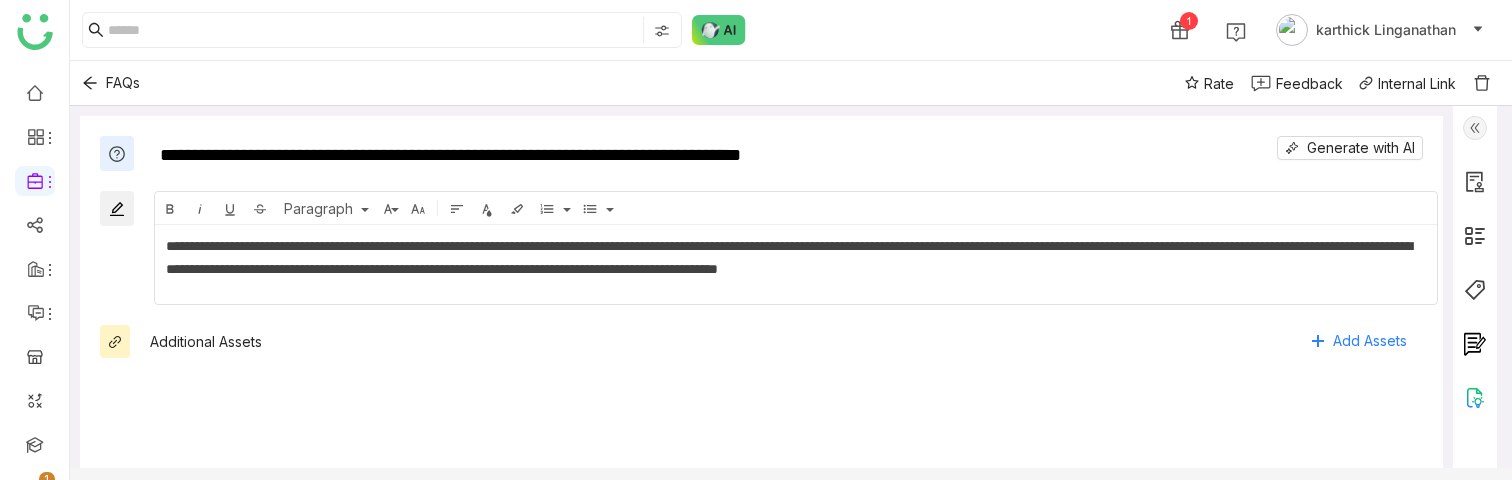 click 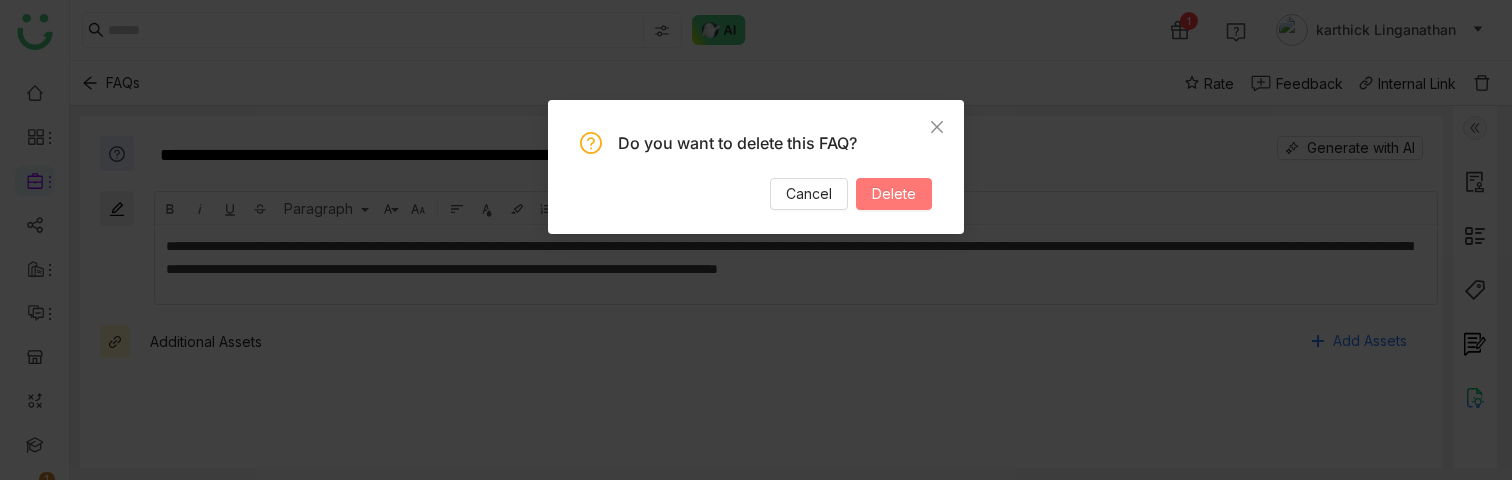 click on "Delete" at bounding box center [894, 194] 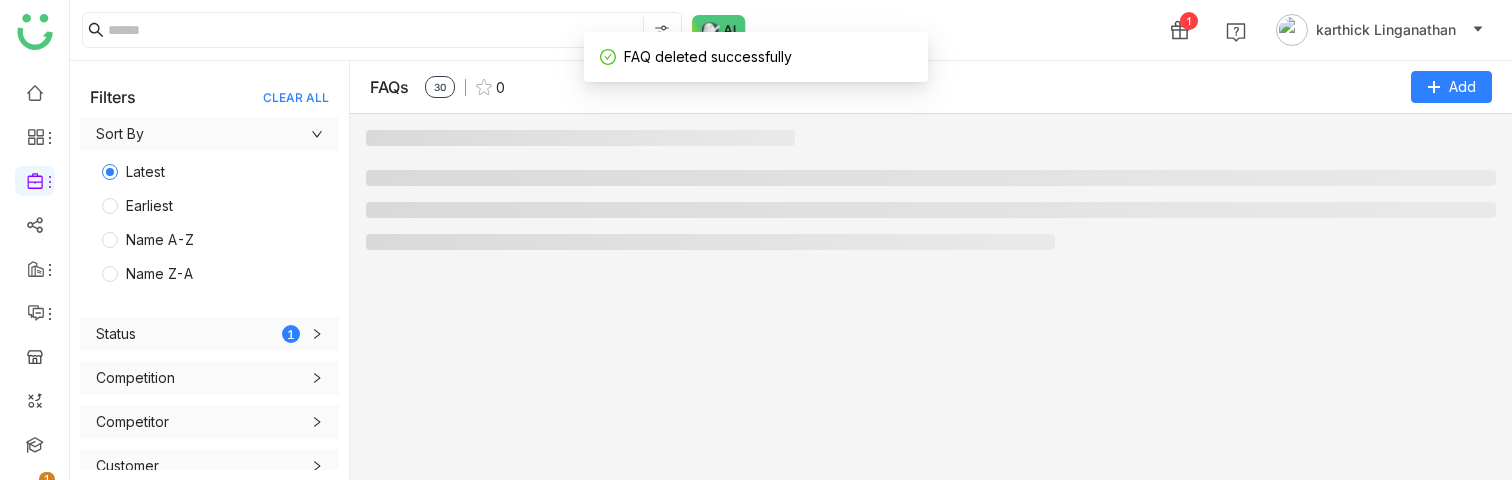 scroll, scrollTop: 209, scrollLeft: 0, axis: vertical 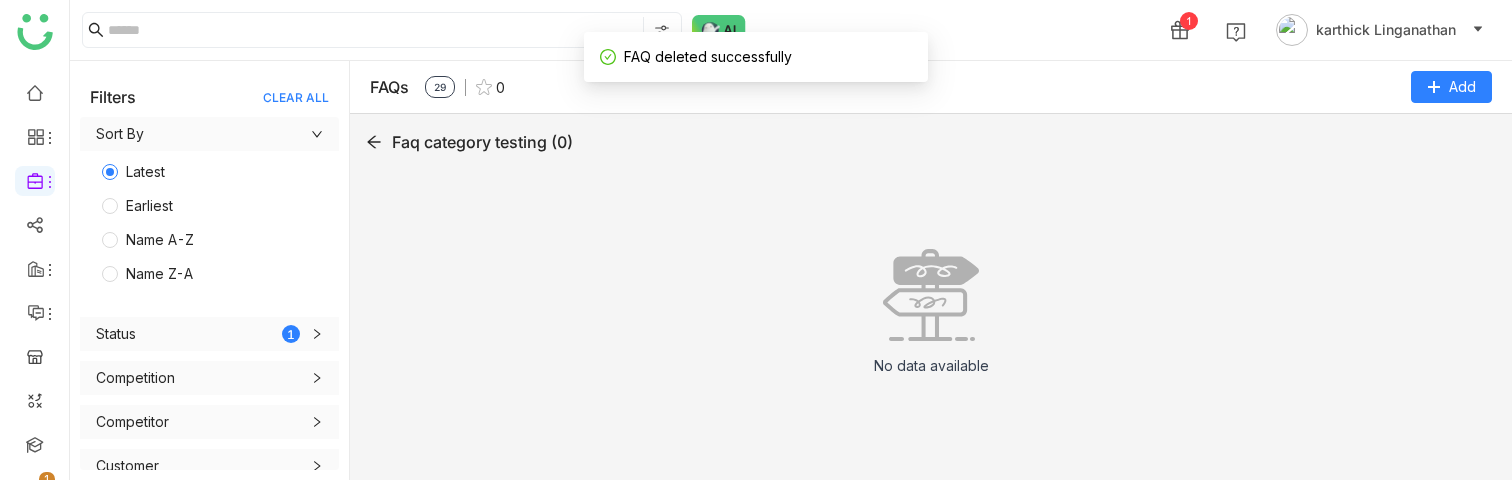click 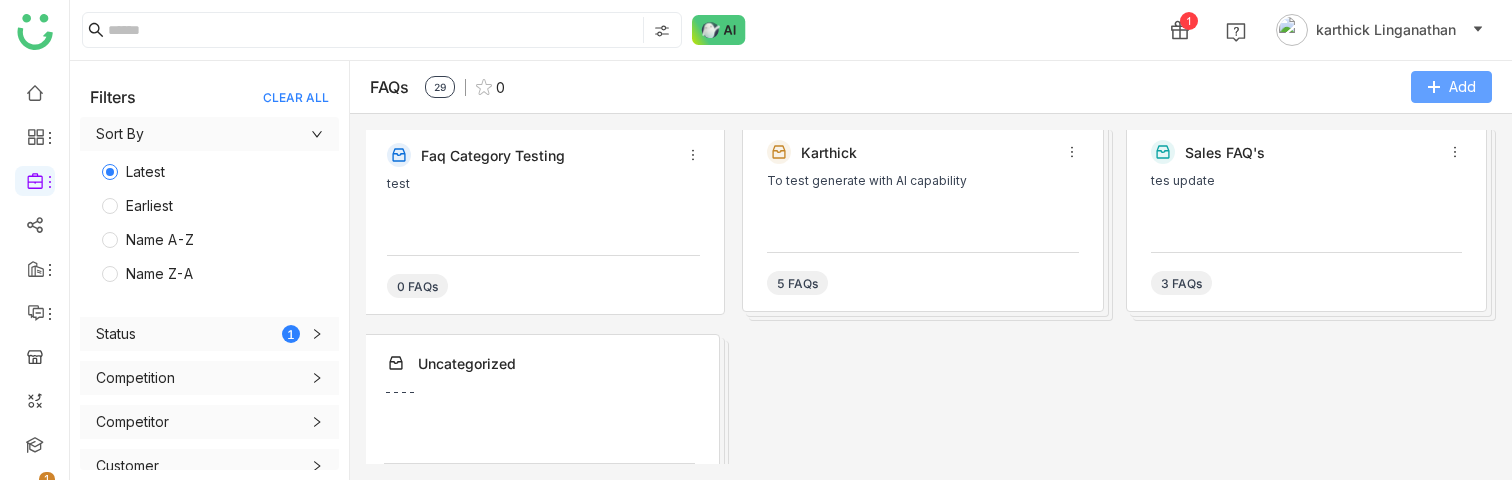 click on "Add" 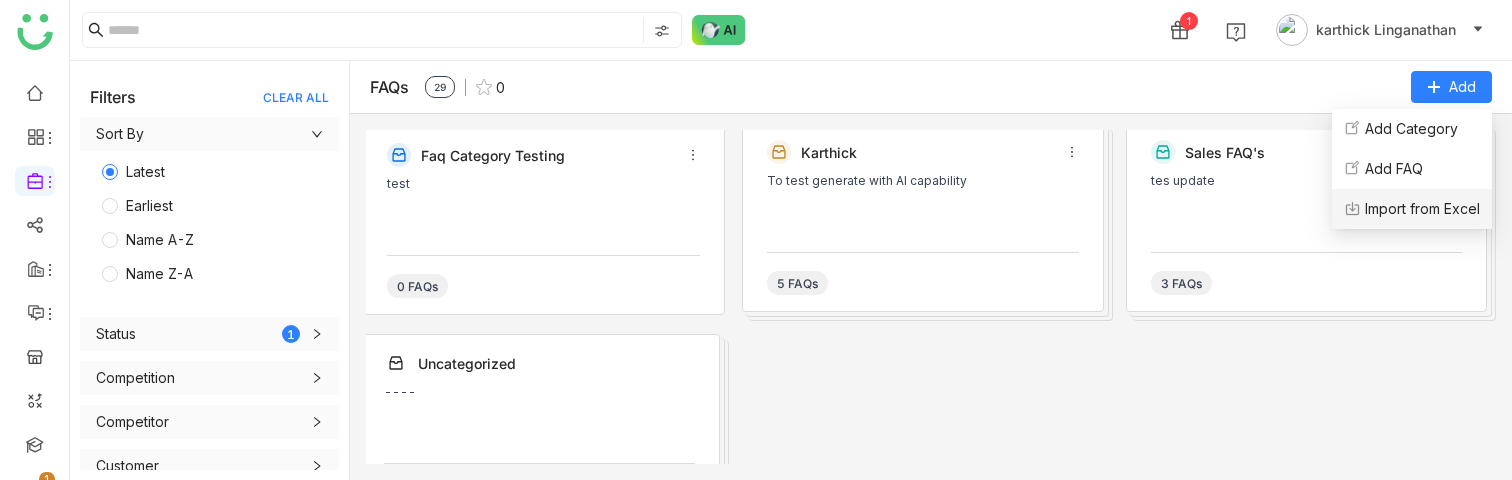 click on "Import from Excel" at bounding box center (1422, 209) 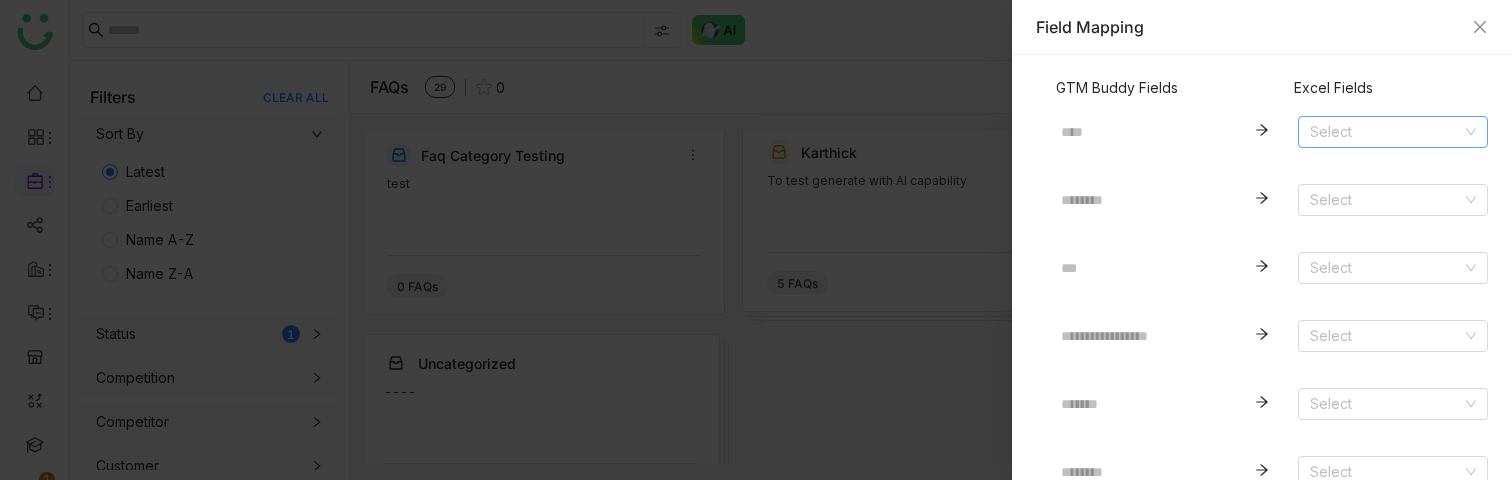 click at bounding box center [1386, 132] 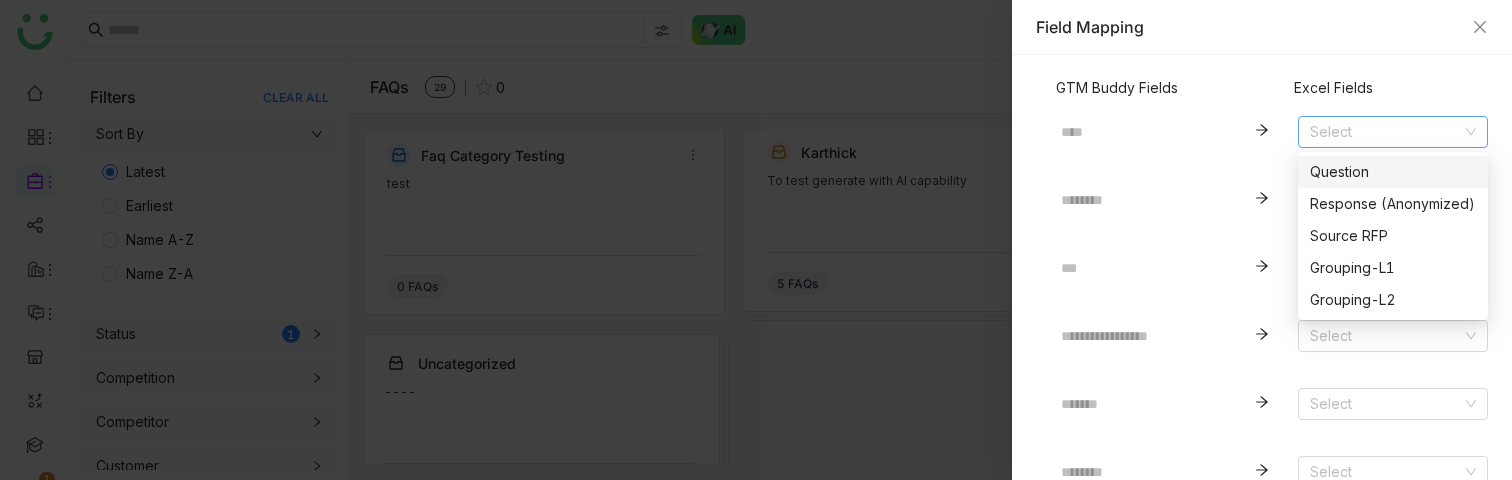 click on "Question" at bounding box center [1393, 172] 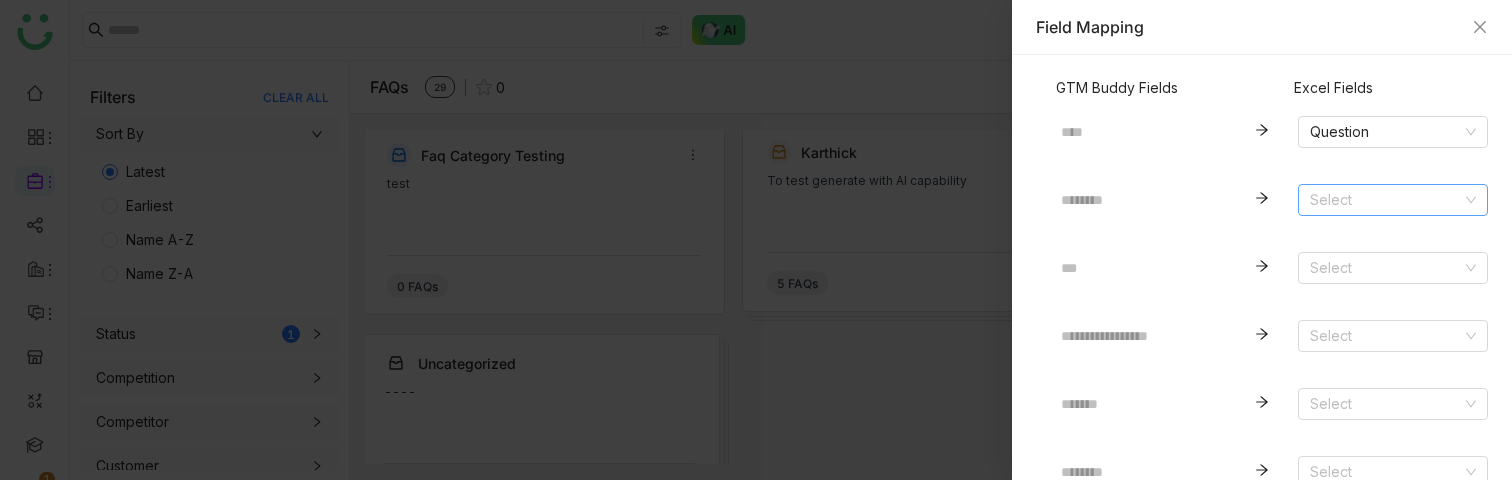 click at bounding box center [1386, 200] 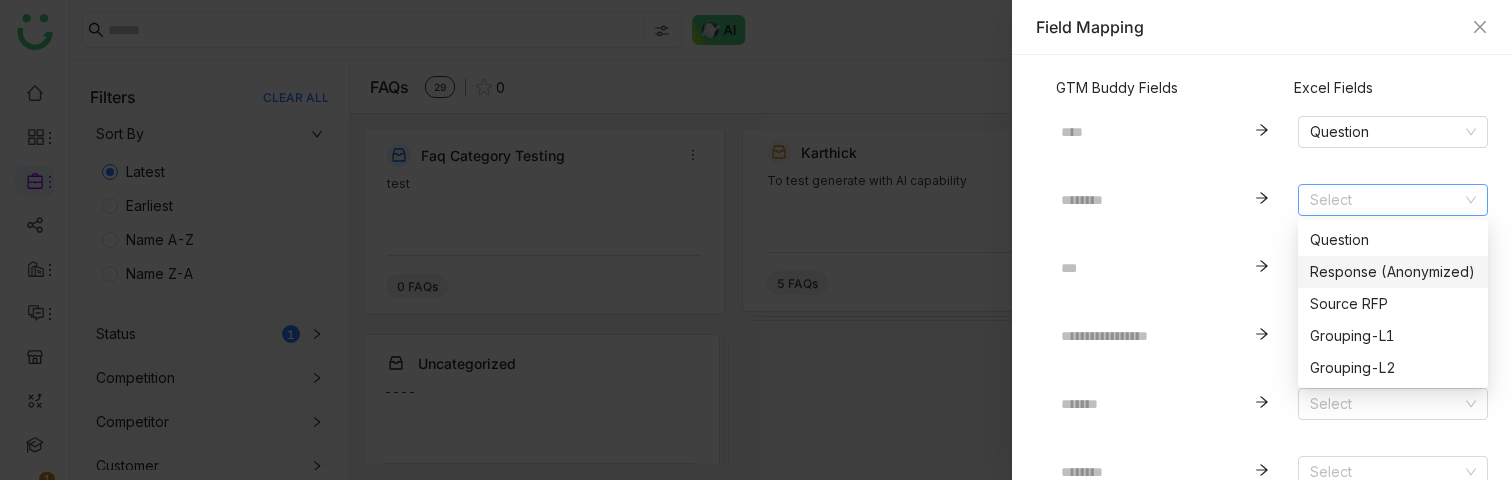 click on "Response (Anonymized)" at bounding box center (1393, 272) 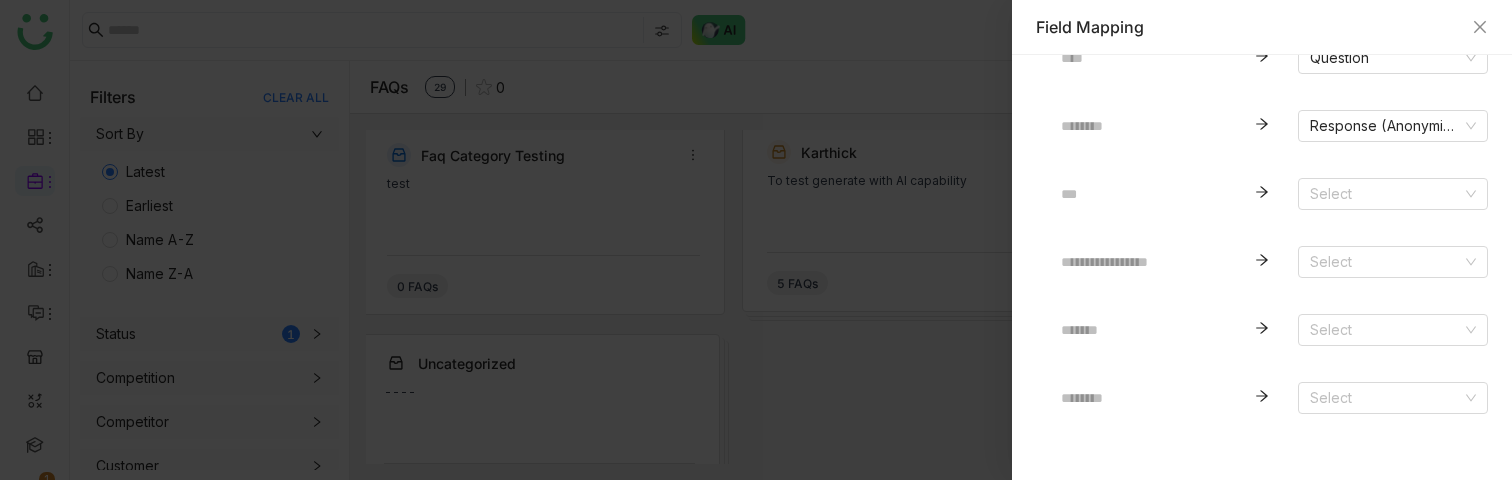 scroll, scrollTop: 126, scrollLeft: 0, axis: vertical 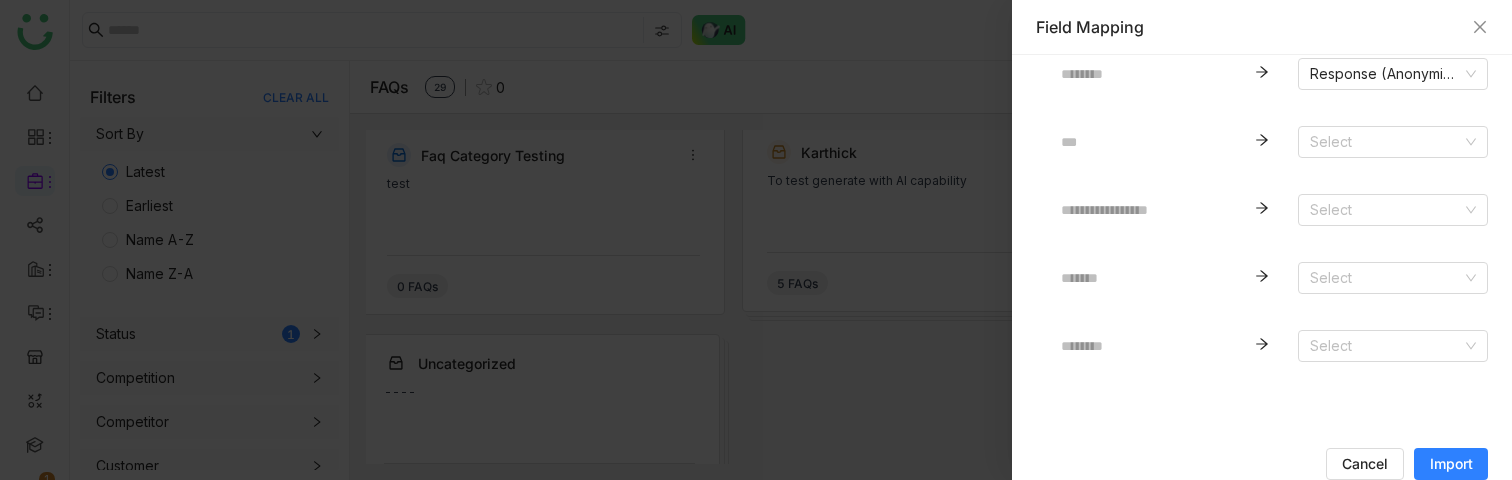 click on "Import" at bounding box center (1451, 464) 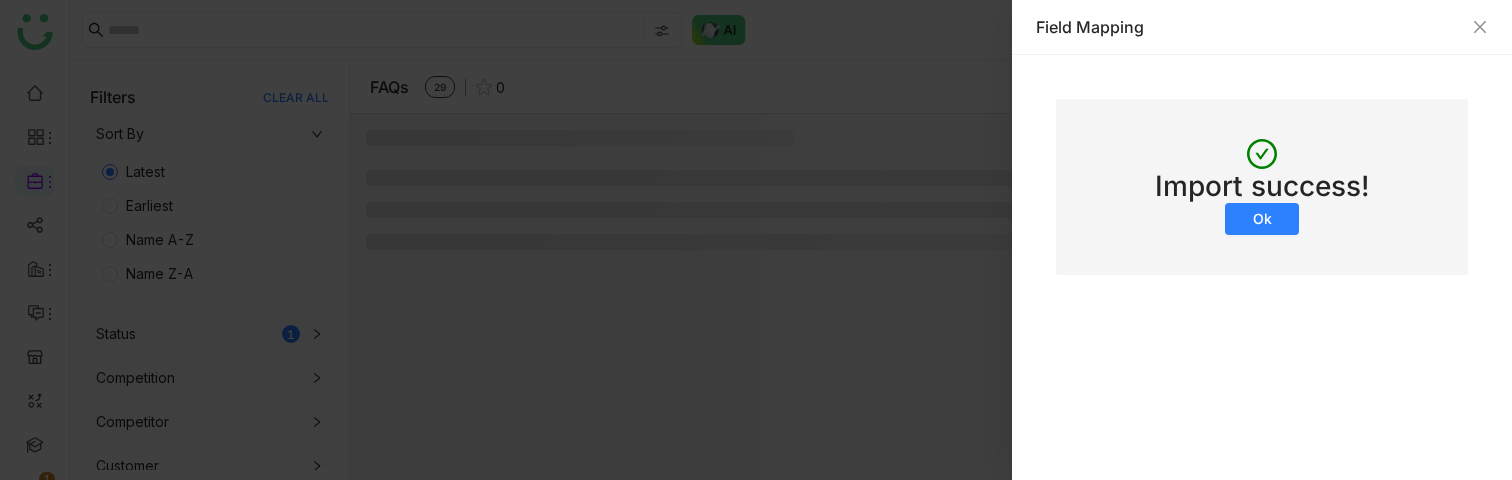 scroll, scrollTop: 0, scrollLeft: 0, axis: both 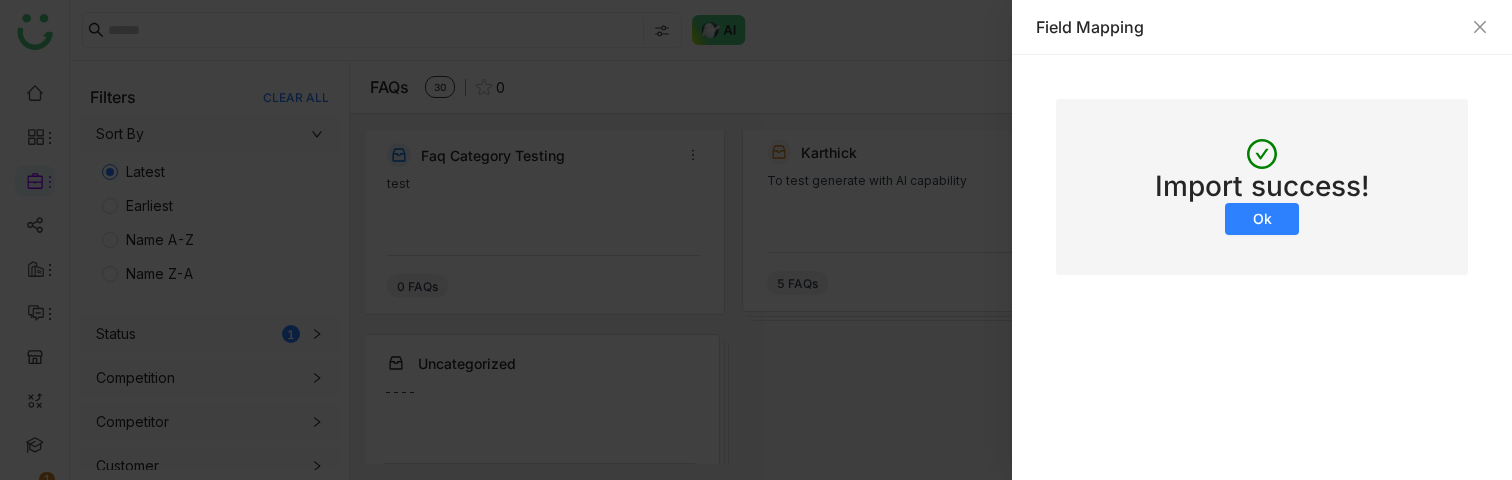 click on "Ok" at bounding box center [1262, 219] 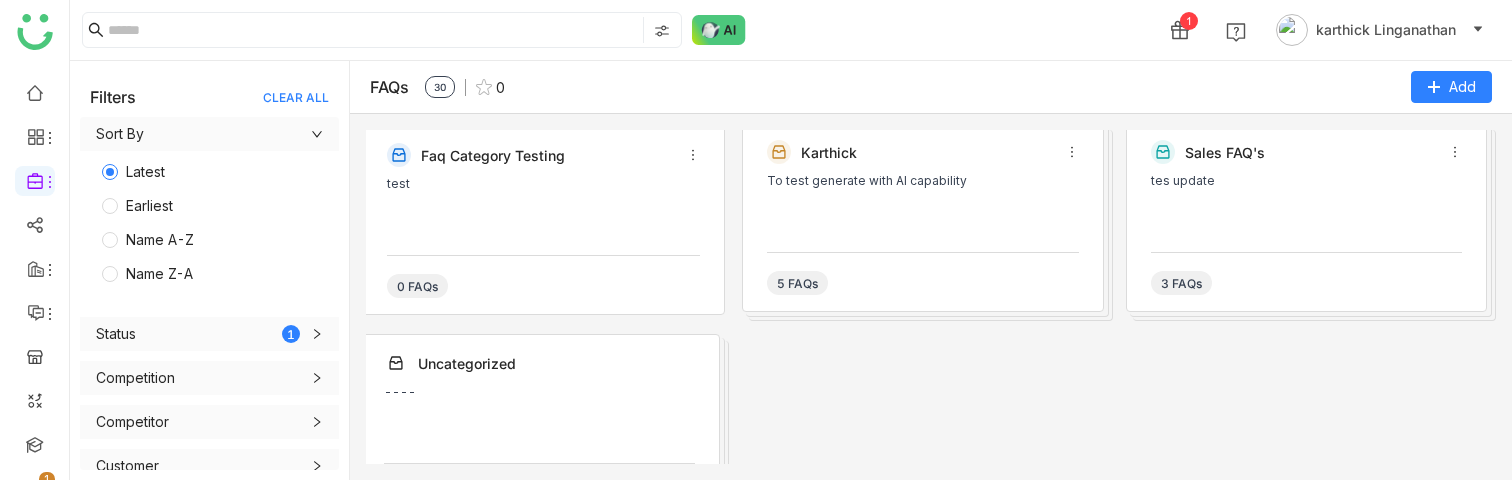 click on "Uncategorized ----  20 FAQs" 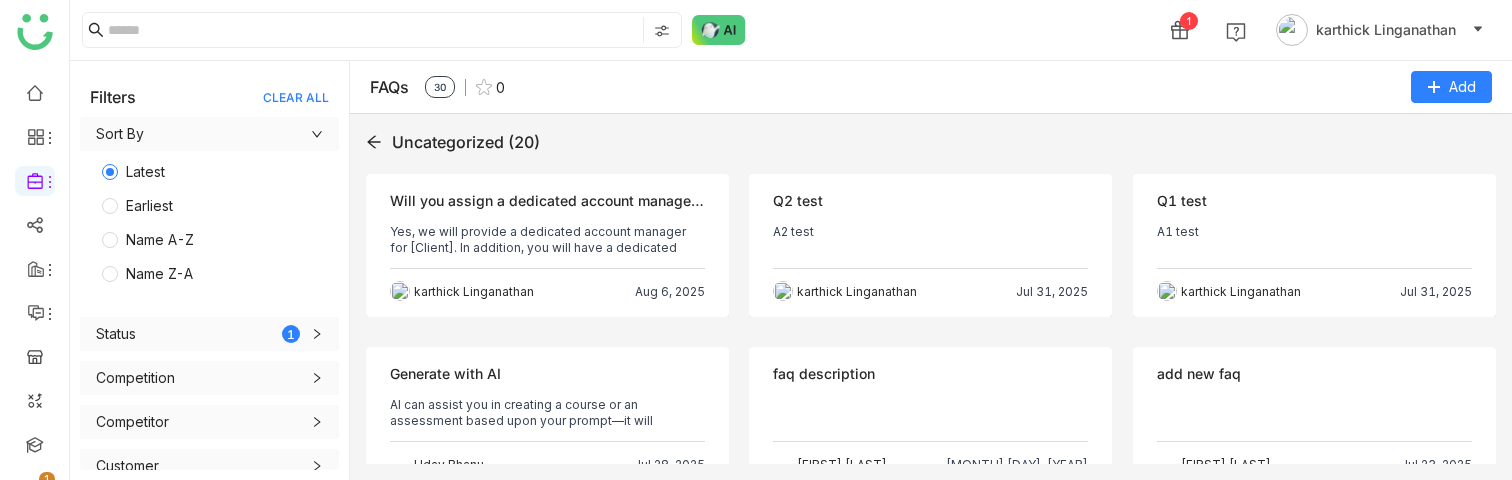 click on "Will you assign a dedicated account manager for any questions or issues that arise?" 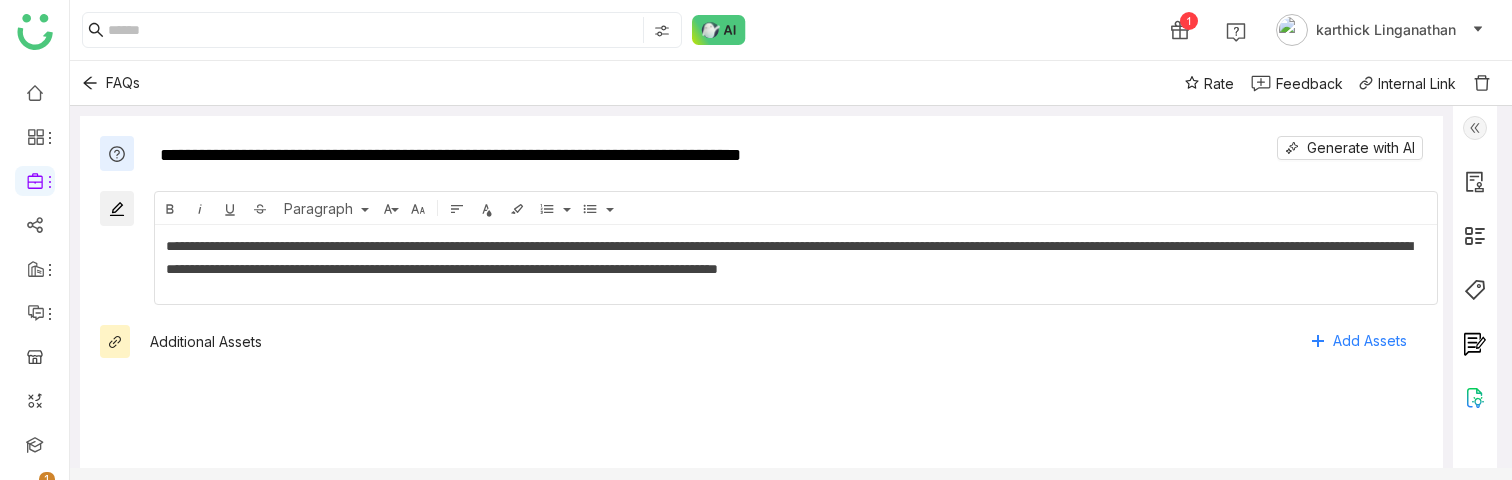 click 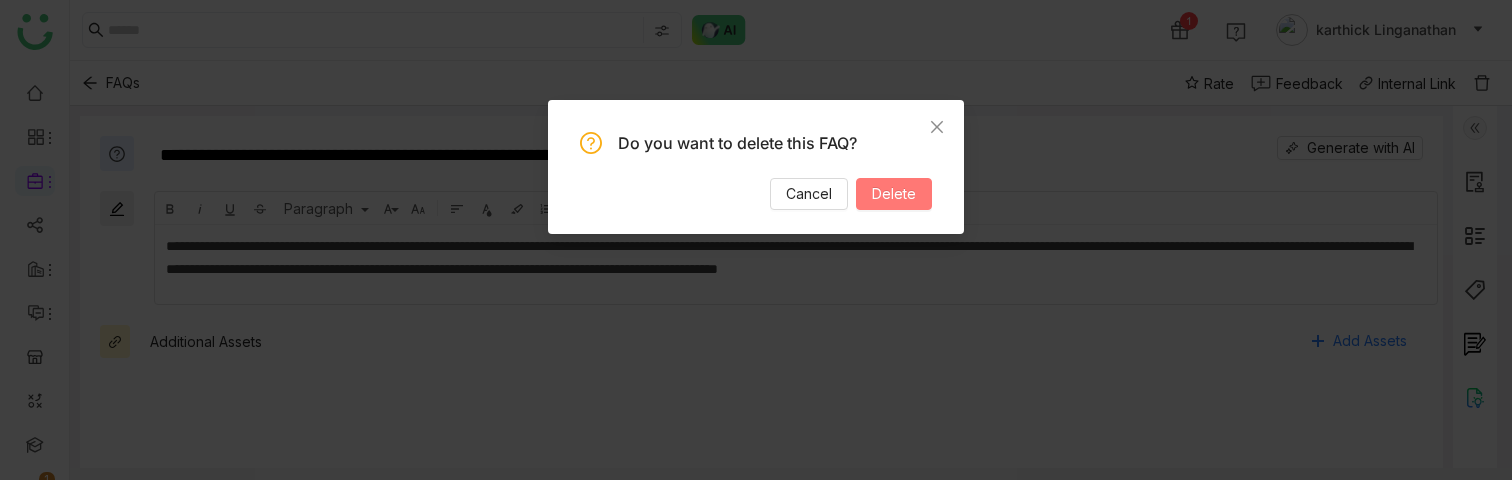 click on "Delete" at bounding box center [894, 194] 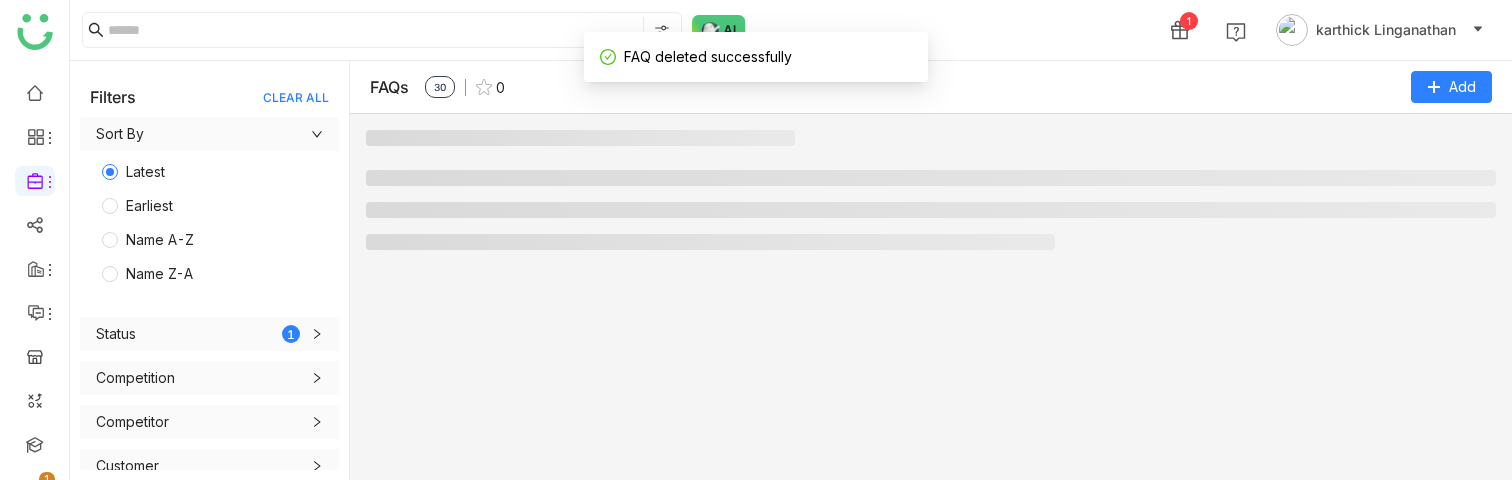 scroll, scrollTop: 0, scrollLeft: 0, axis: both 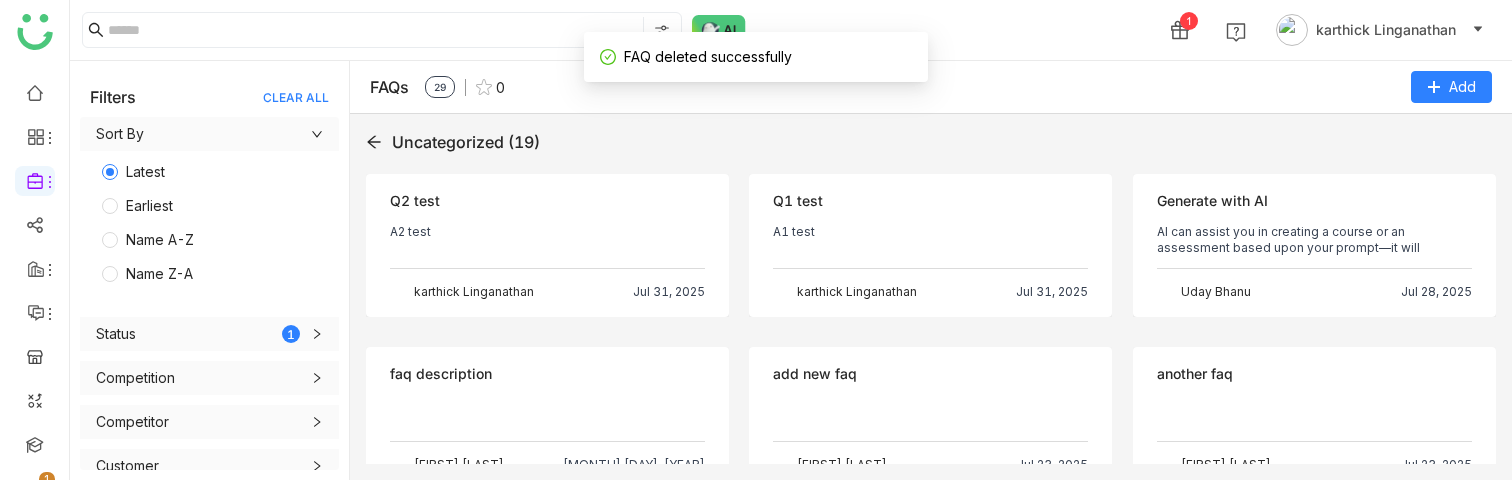 click 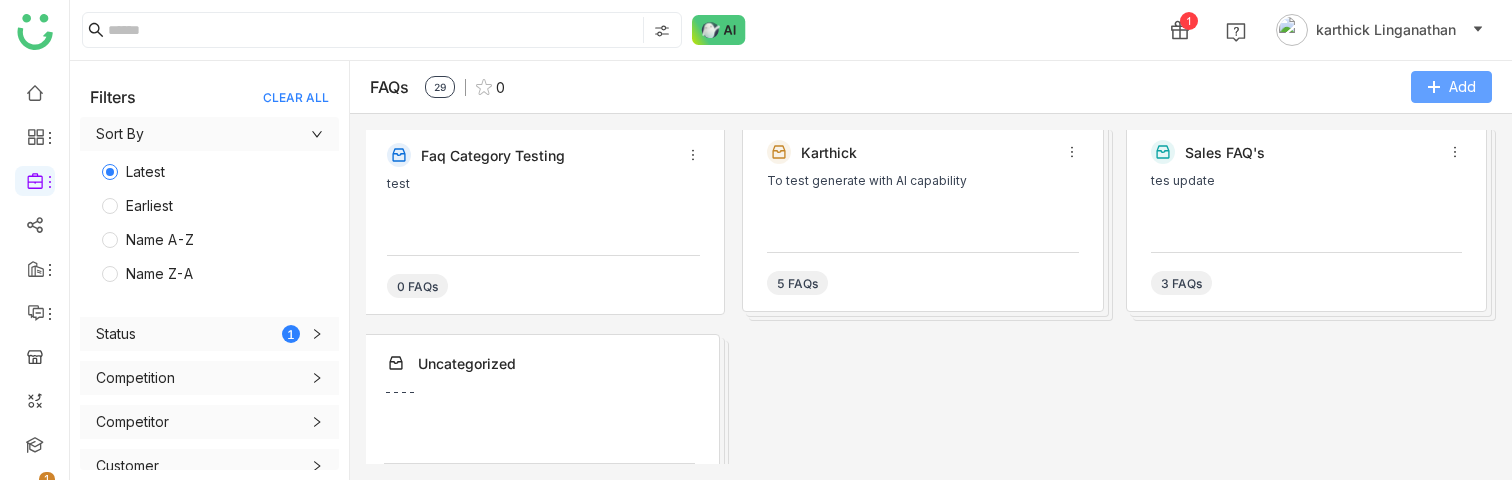 click on "Add" 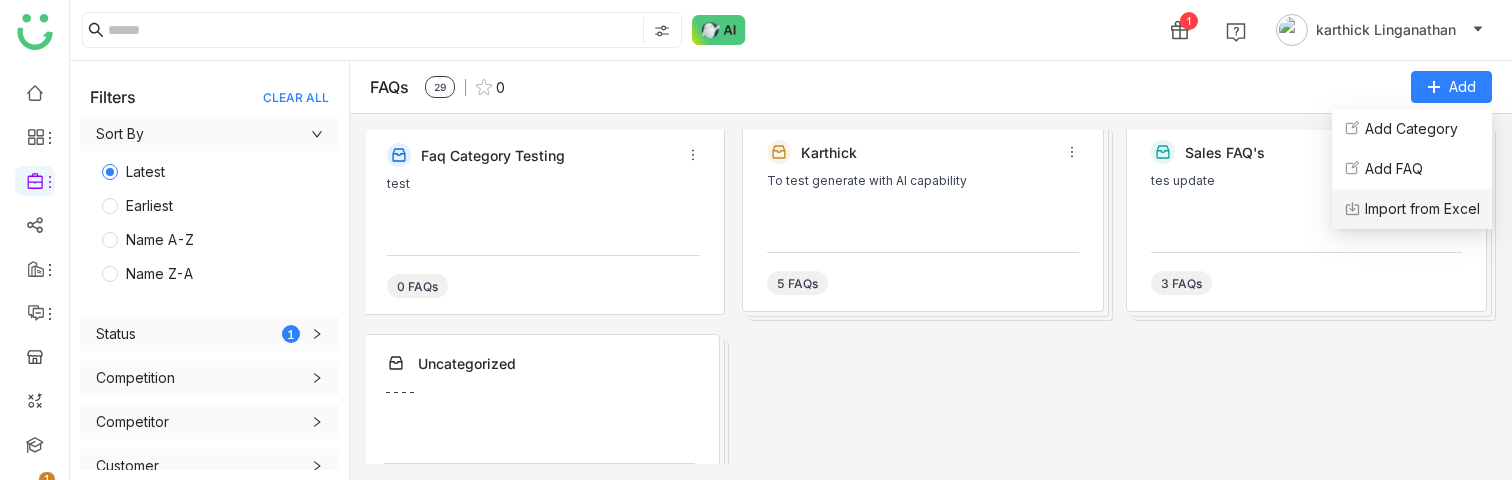 click on "Import from Excel" at bounding box center (1422, 209) 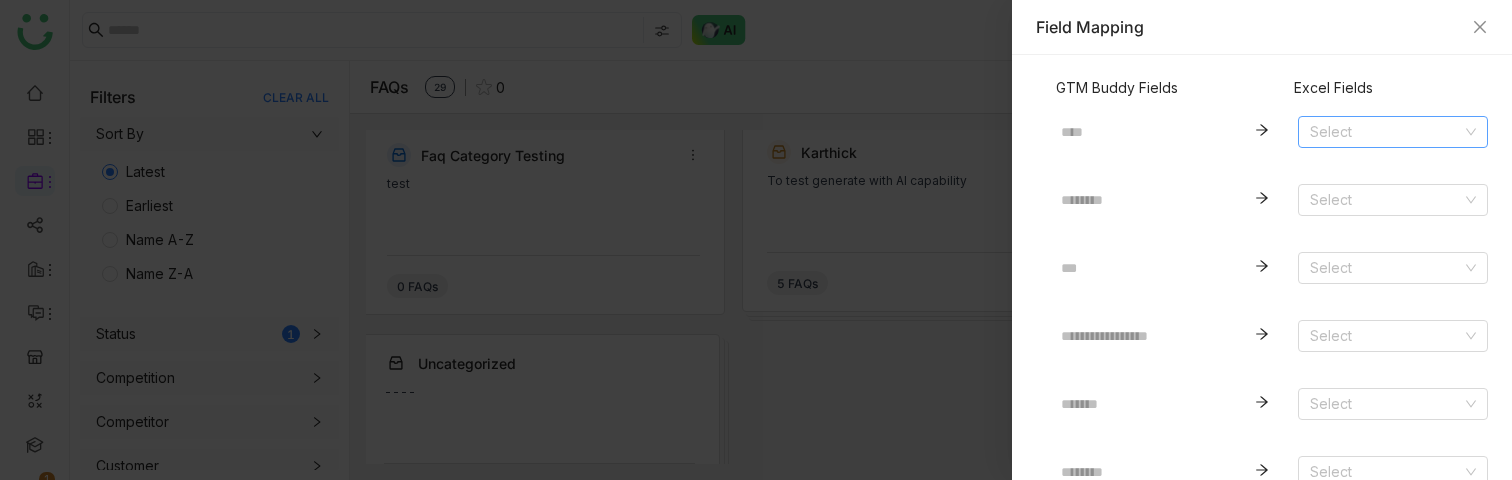 click at bounding box center [1386, 132] 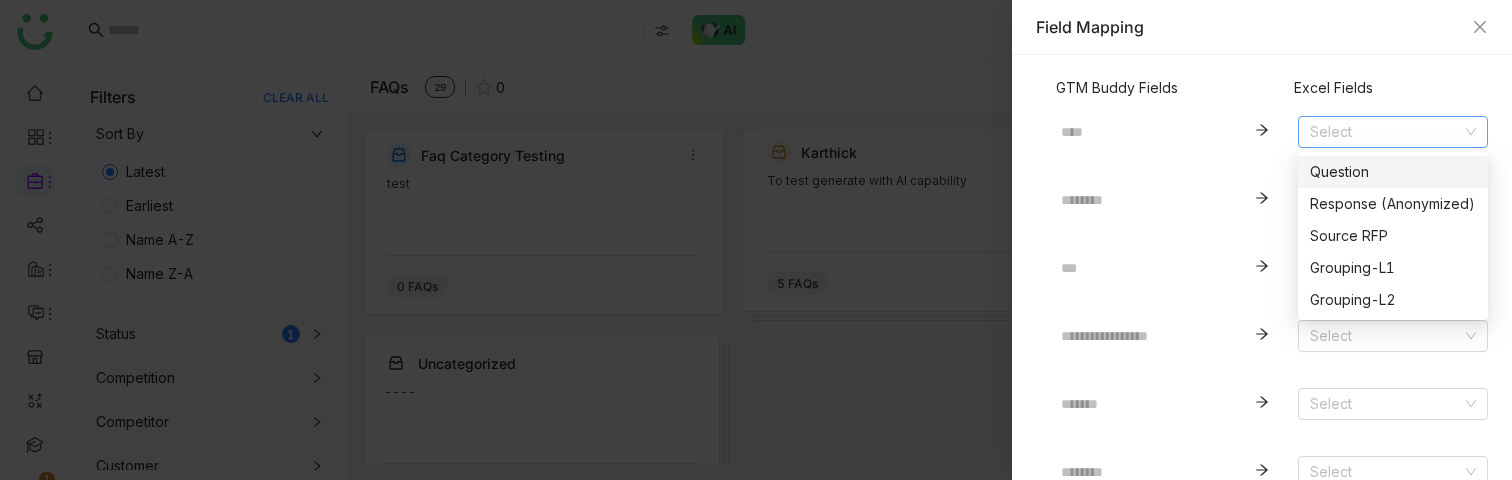 click on "Question" at bounding box center [1393, 172] 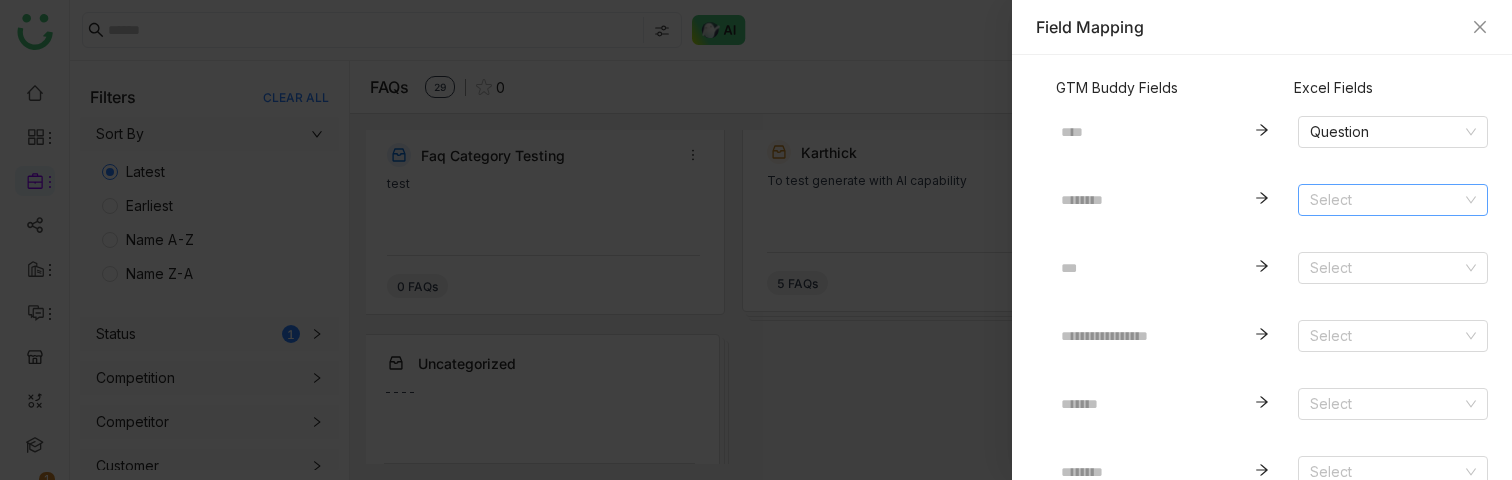 click at bounding box center [1386, 200] 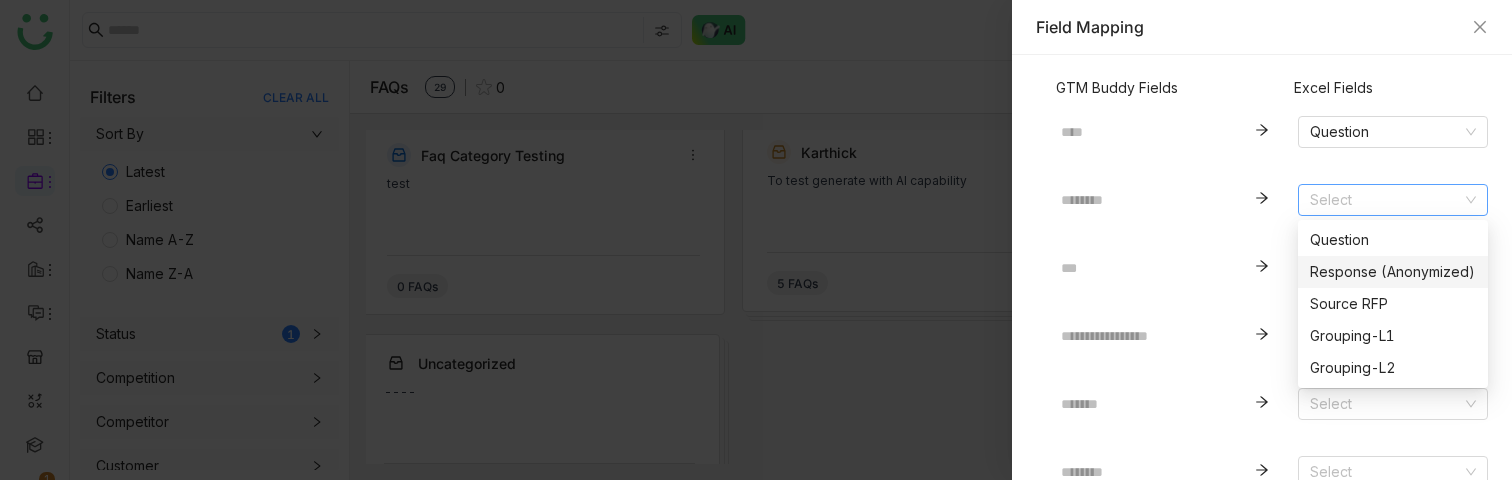 click on "Response (Anonymized)" at bounding box center (1393, 272) 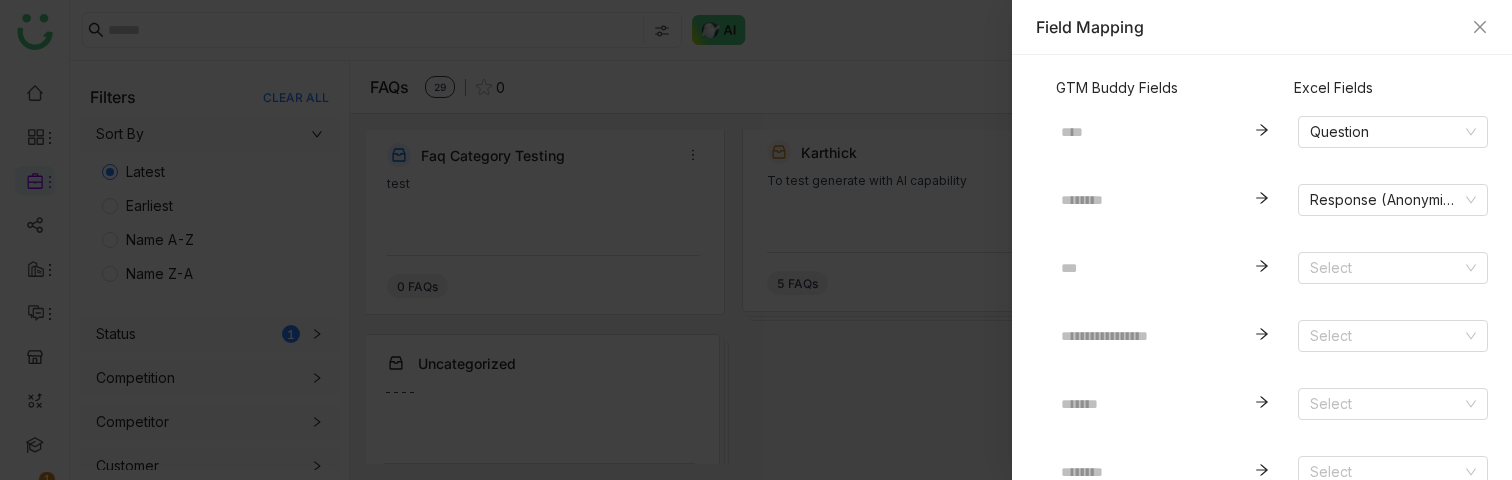 scroll, scrollTop: 126, scrollLeft: 0, axis: vertical 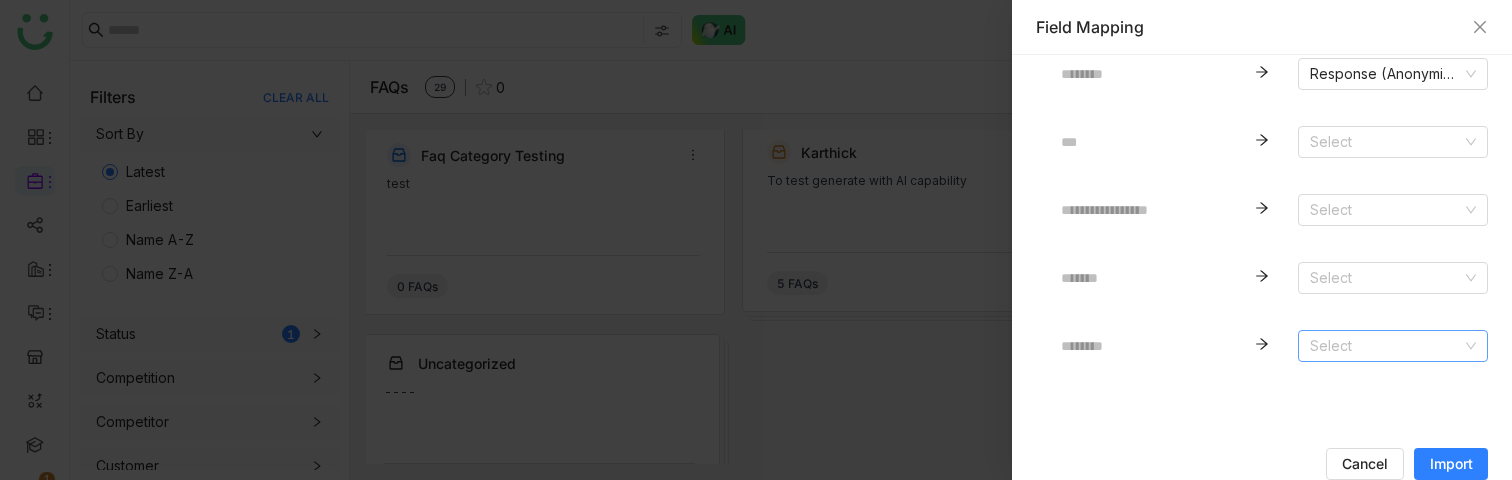 click on "Select" at bounding box center [1393, 346] 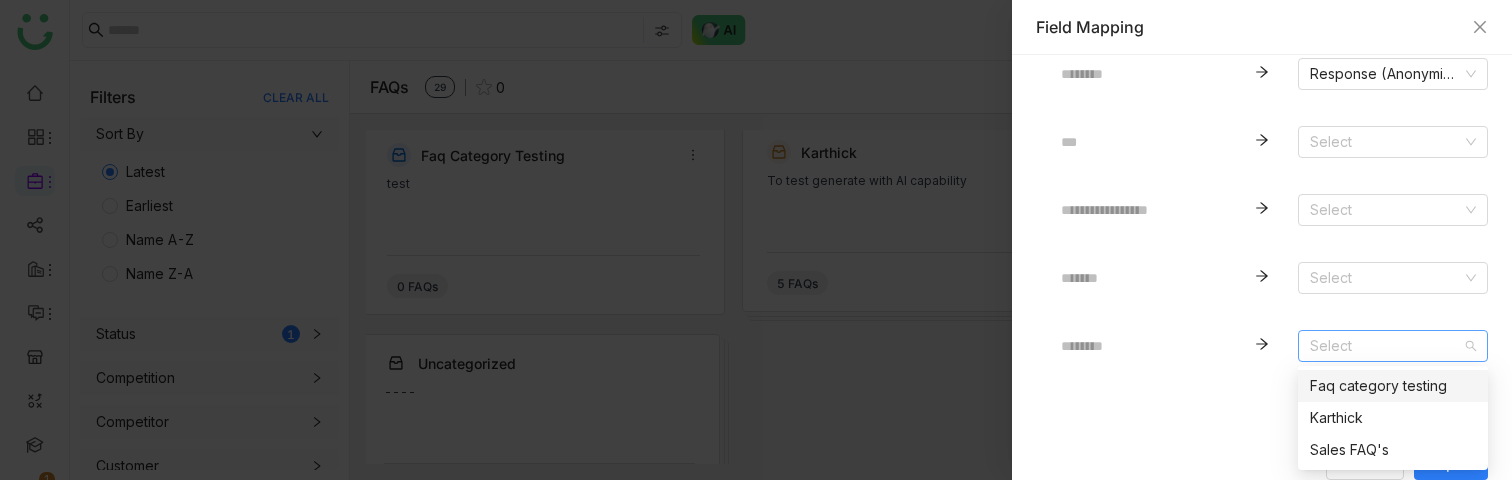 click on "Faq category testing" at bounding box center [1393, 386] 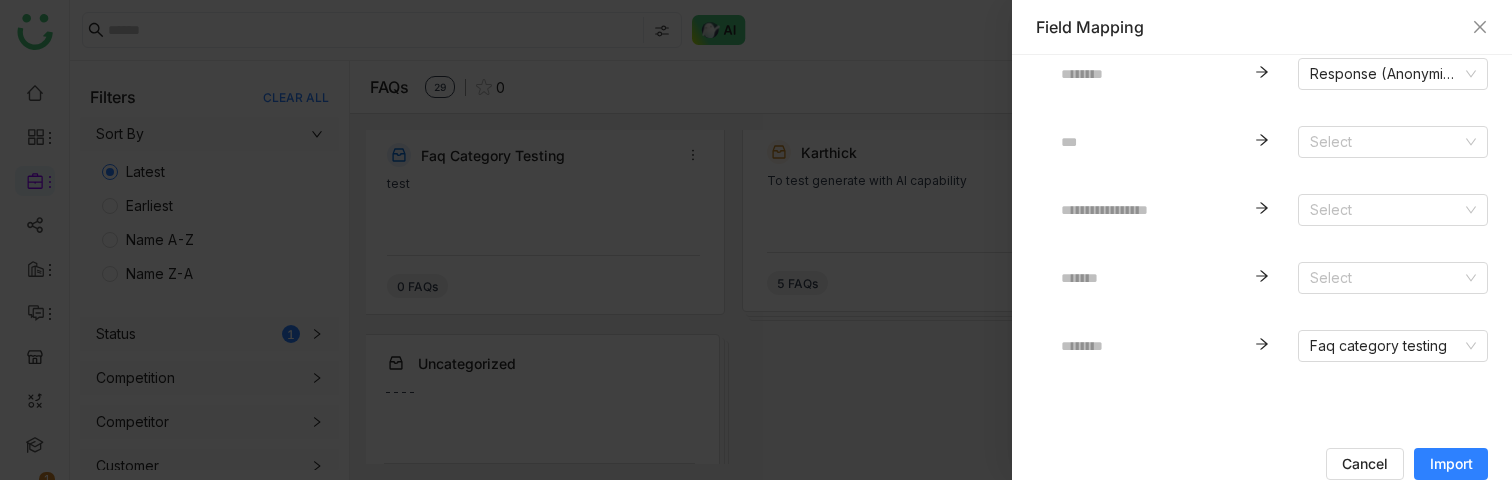click on "Import" at bounding box center [1451, 464] 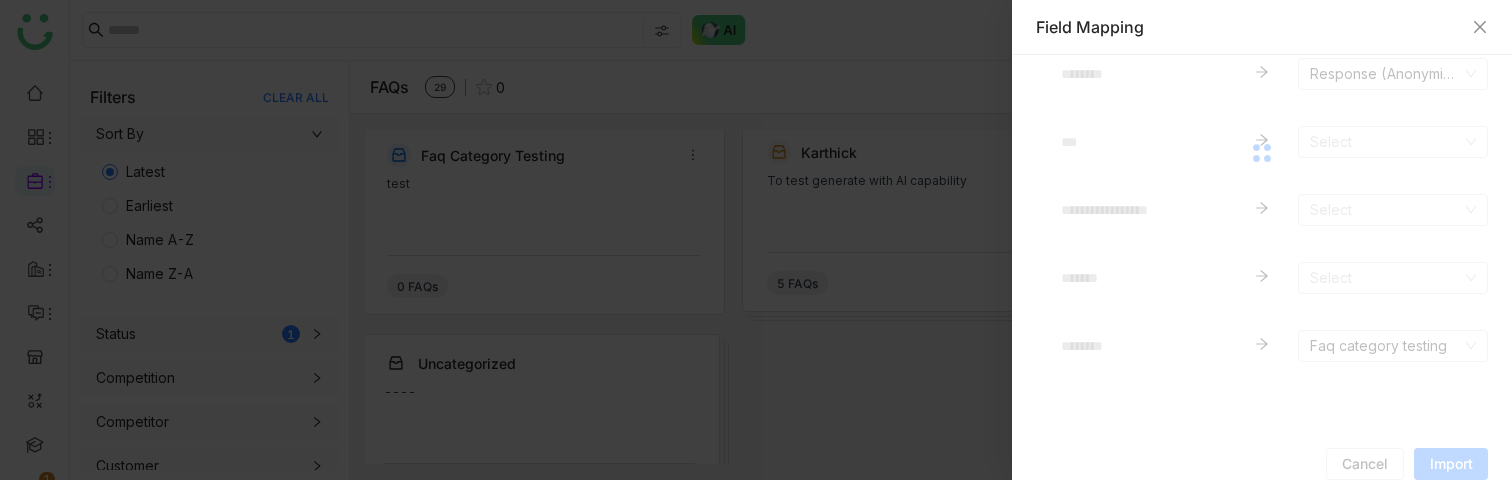 scroll, scrollTop: 0, scrollLeft: 0, axis: both 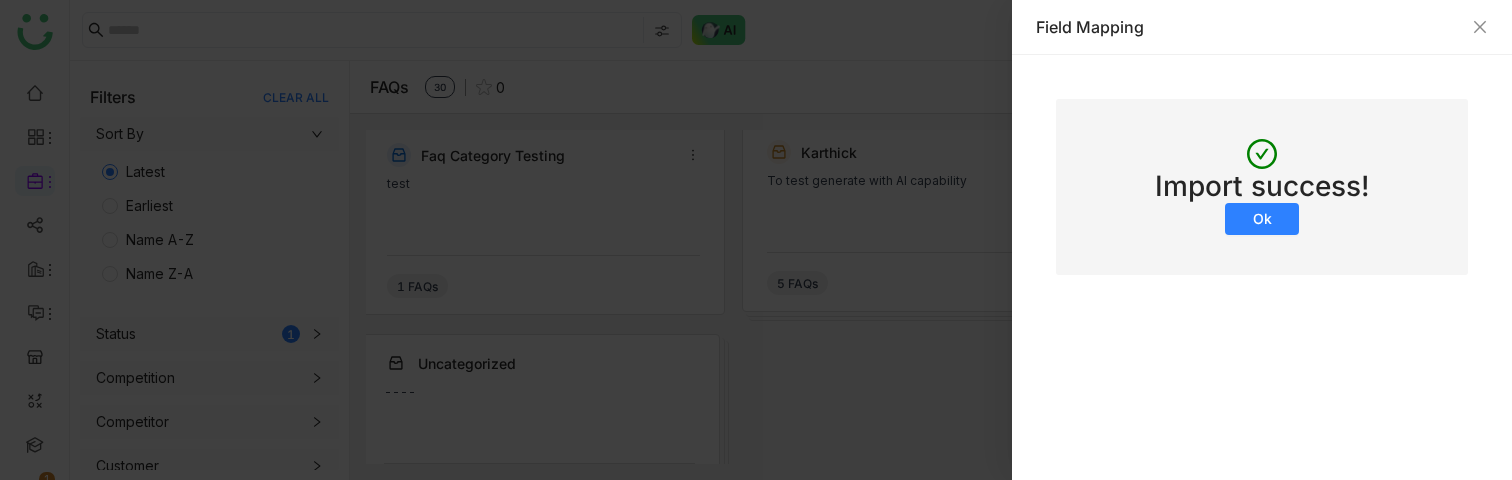 click on "Ok" at bounding box center [1262, 219] 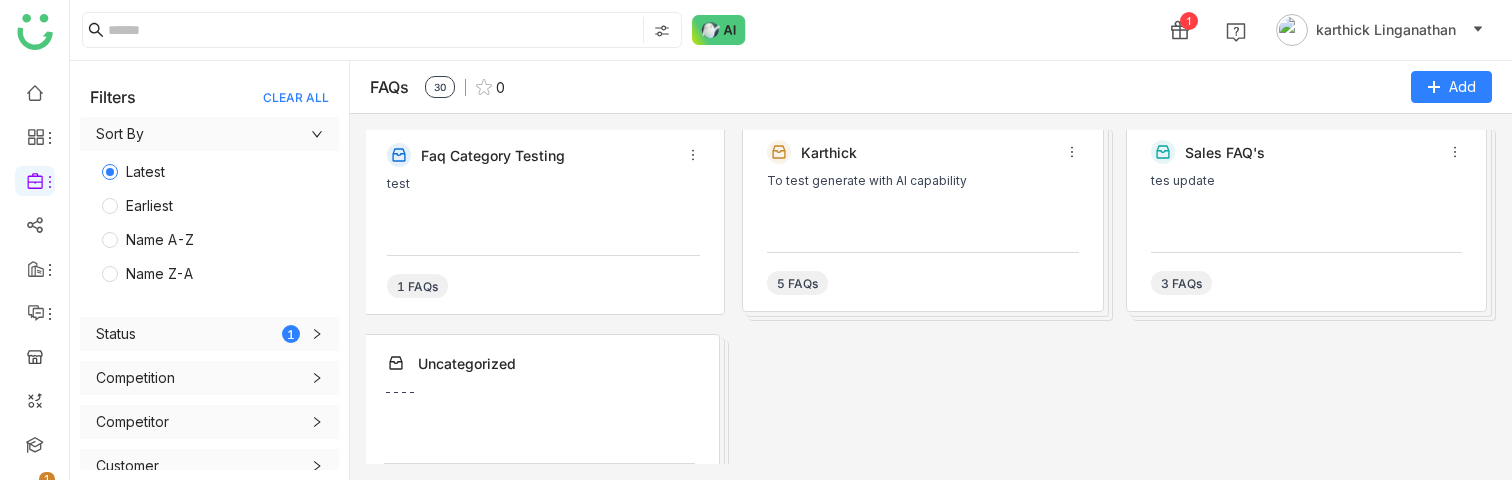 click on "Faq category testing test  1 FAQs" 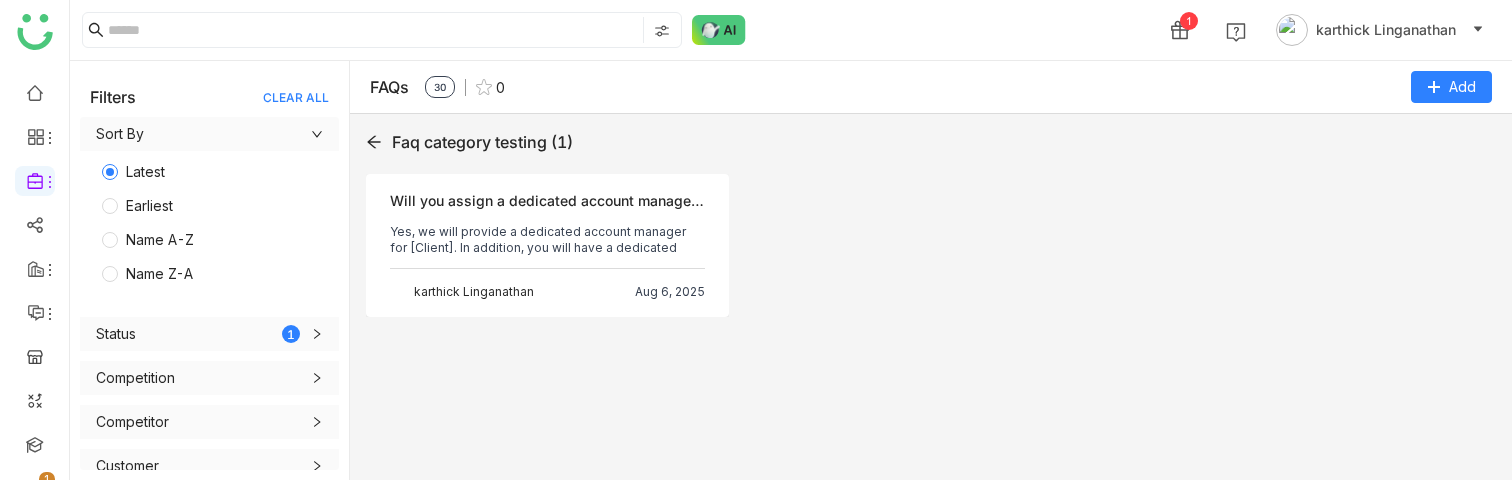 click 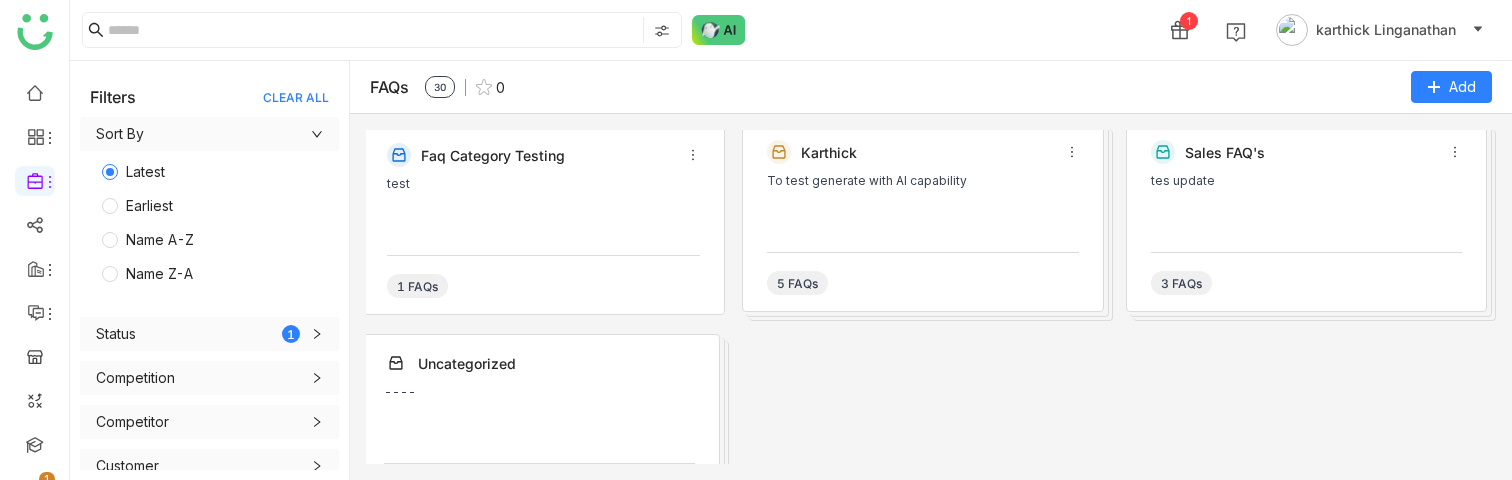 click on "test" 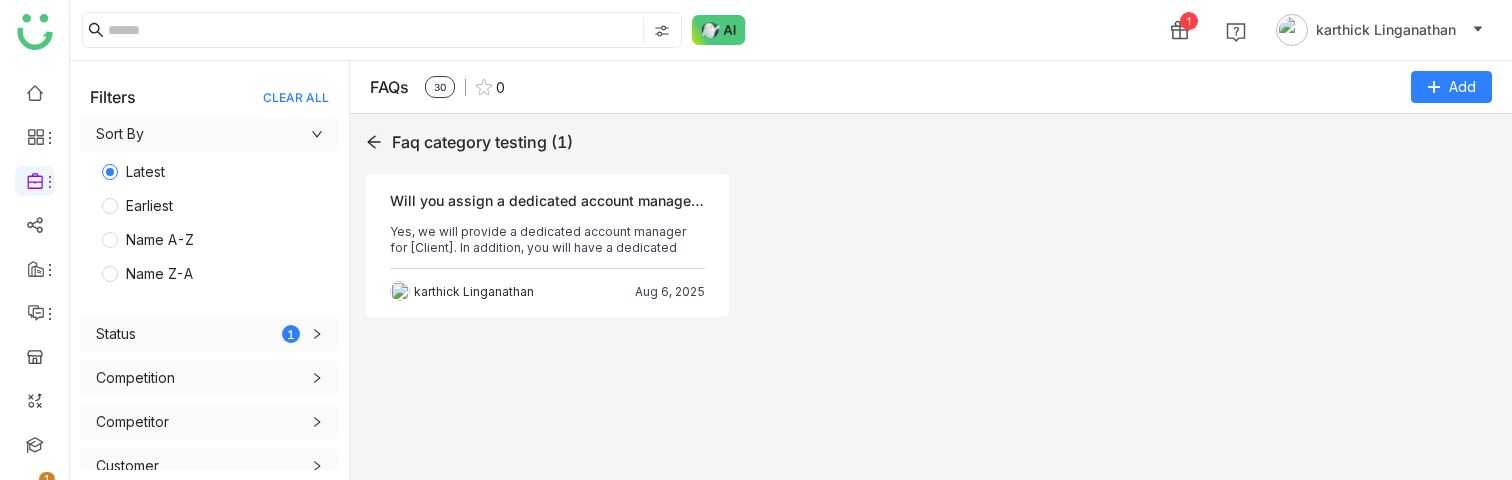 click 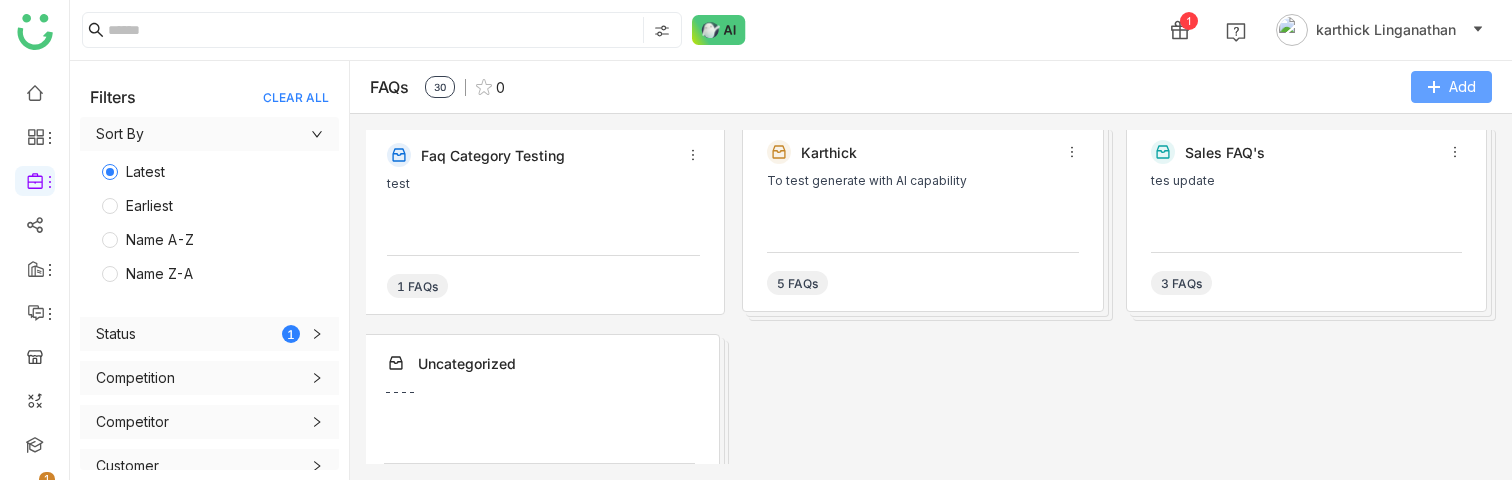 click 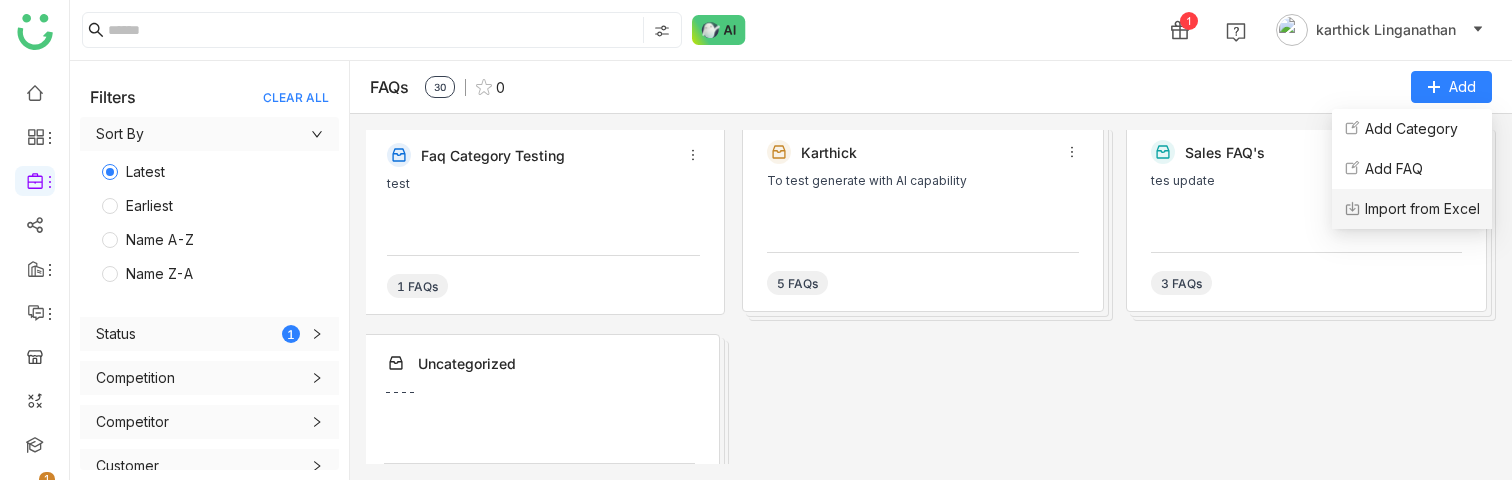 click on "Import from Excel" at bounding box center [1422, 209] 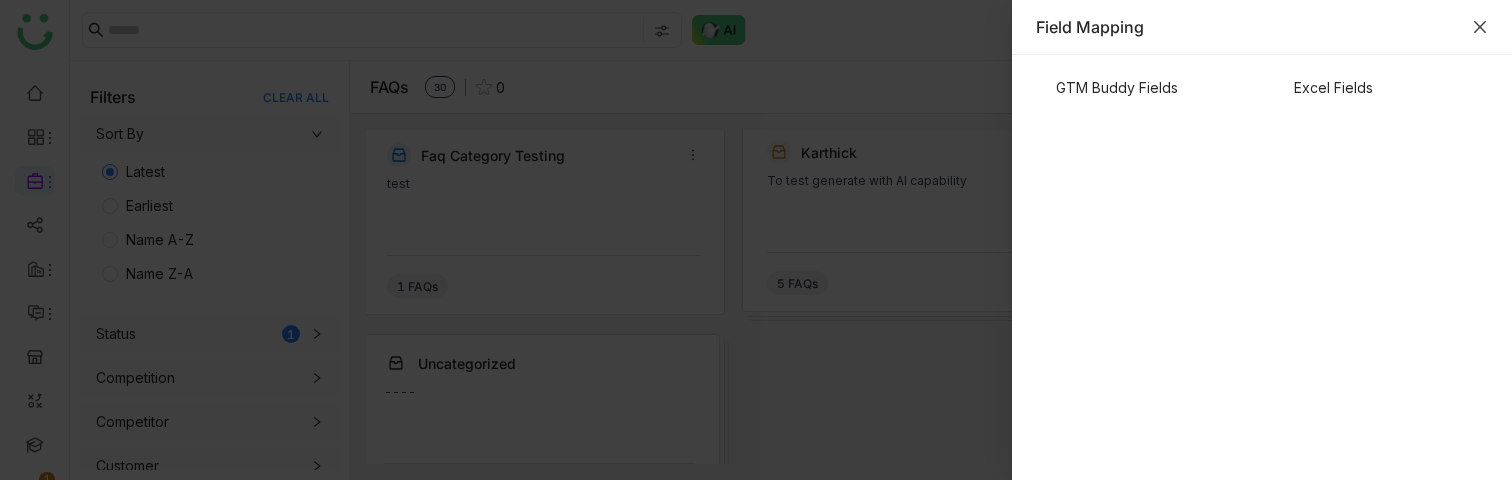 click 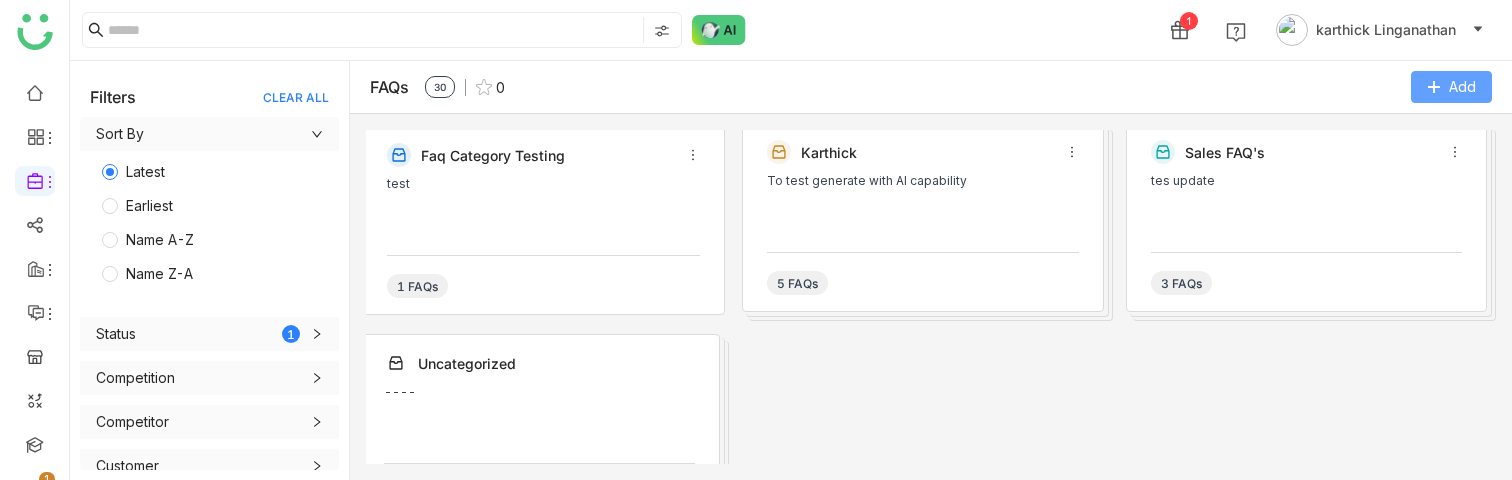 click on "Add" 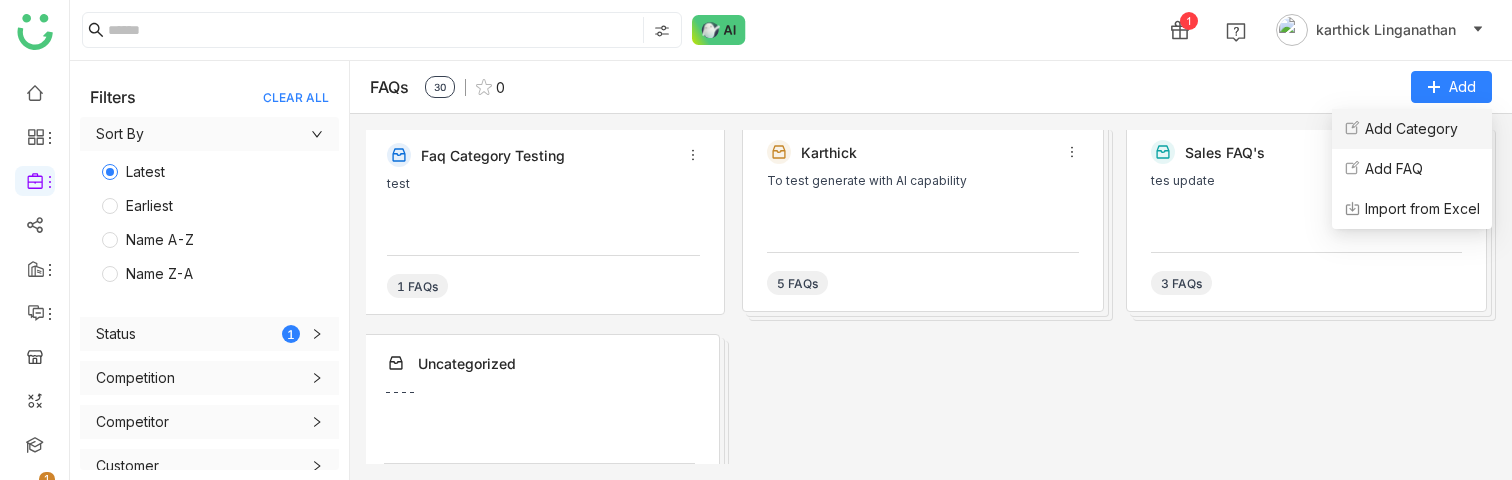 click on "Add Category" at bounding box center (1401, 129) 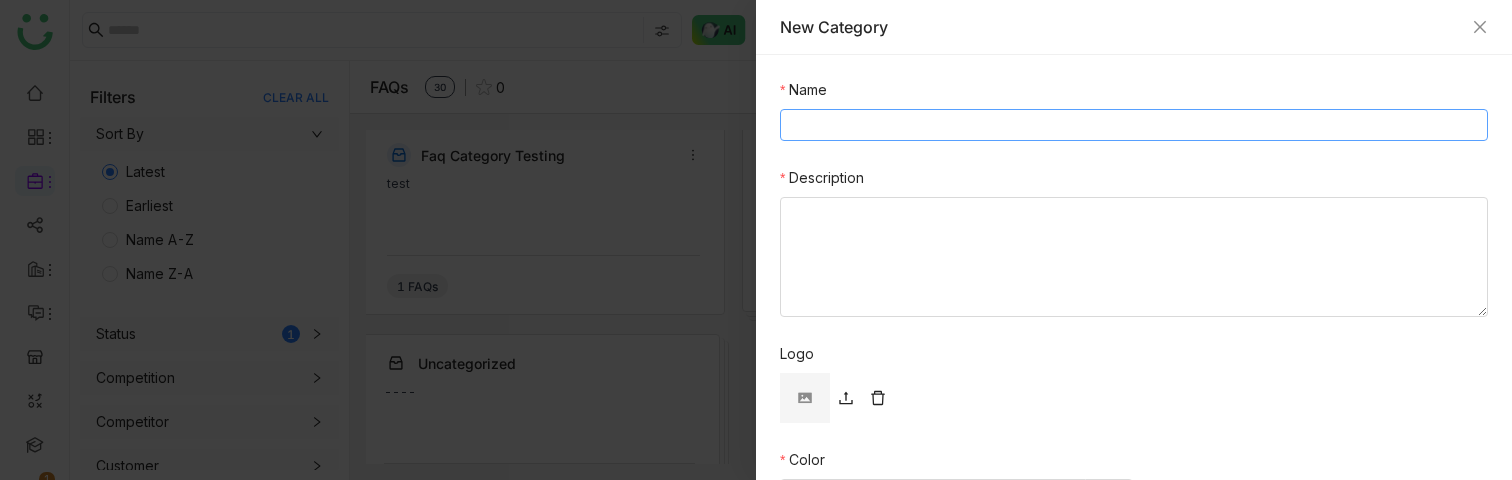 click on "Name" at bounding box center (1134, 125) 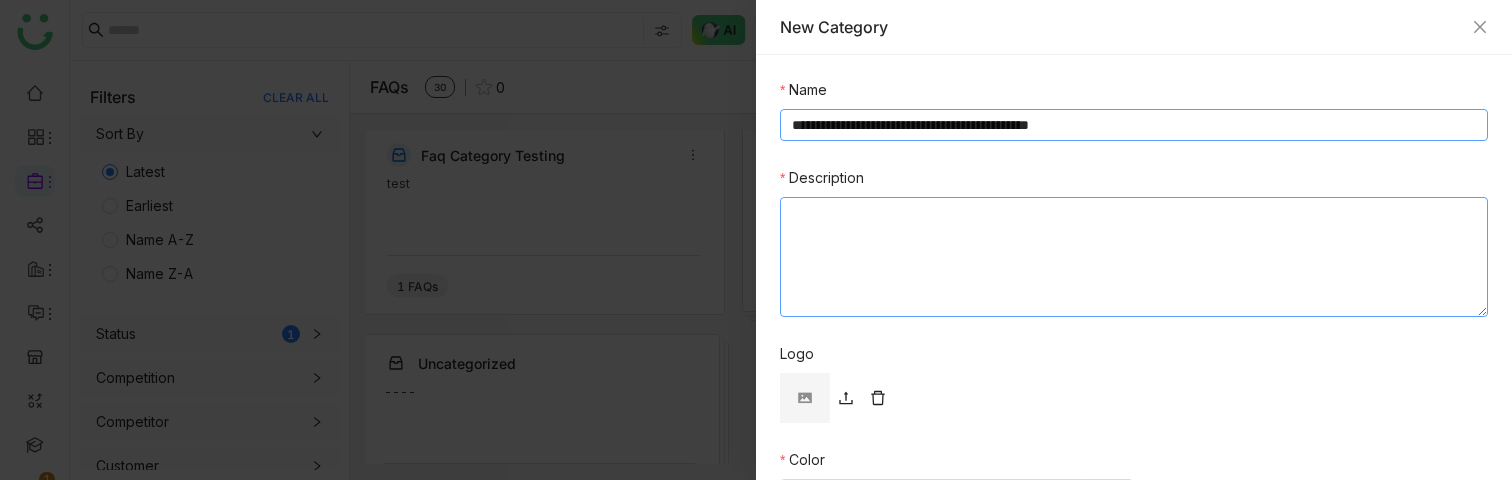 scroll, scrollTop: 133, scrollLeft: 0, axis: vertical 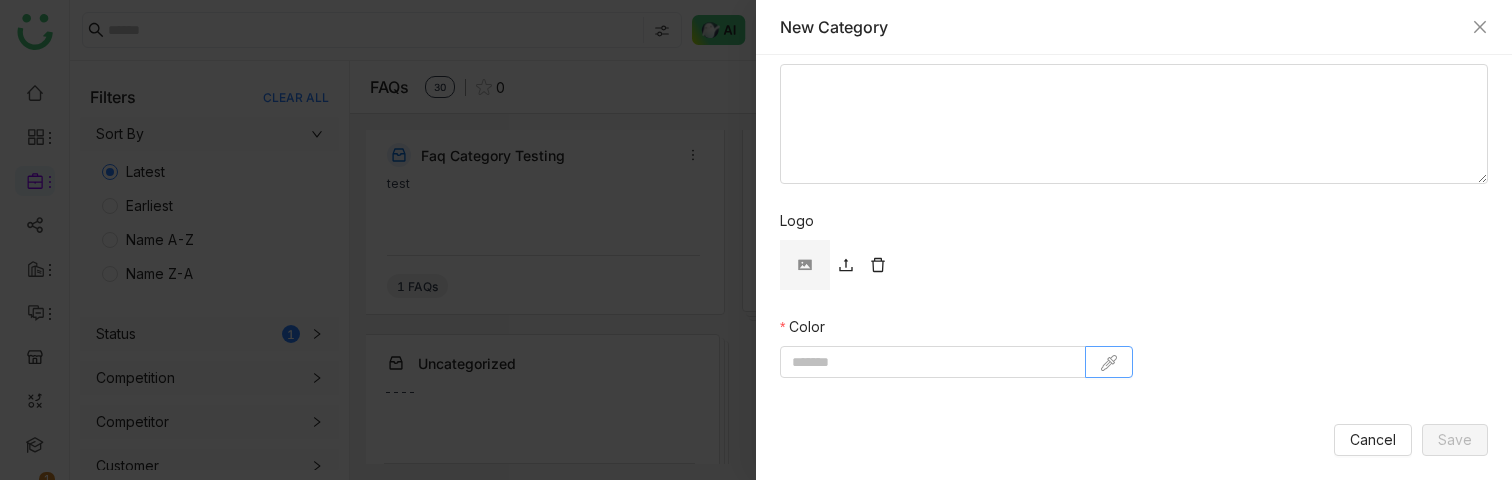 type on "**********" 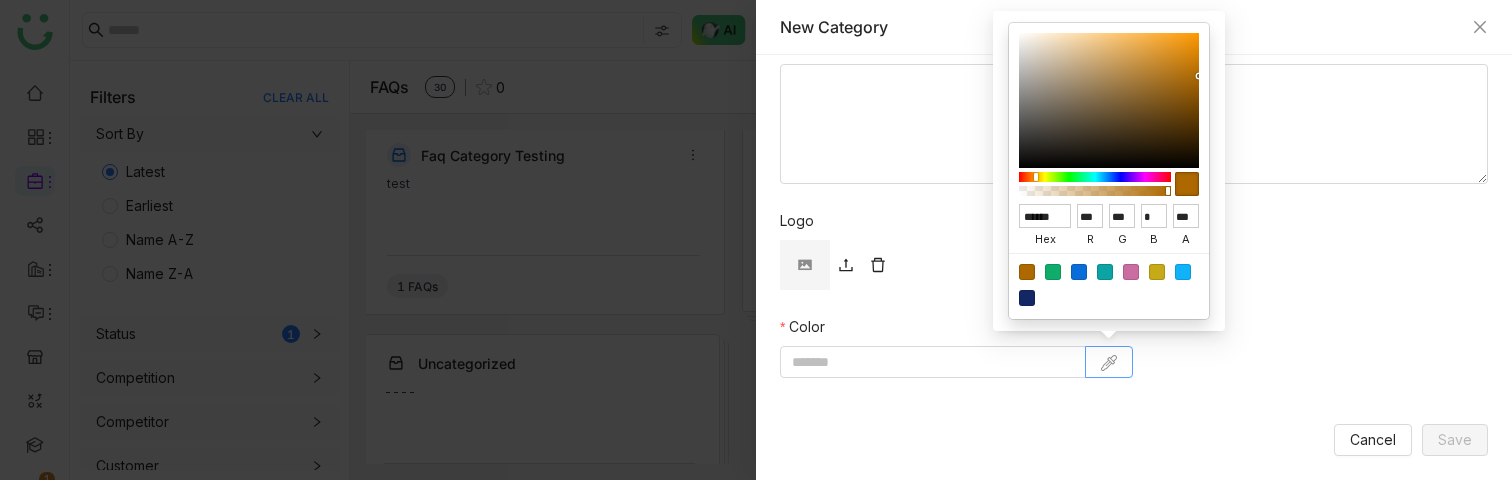 type on "******" 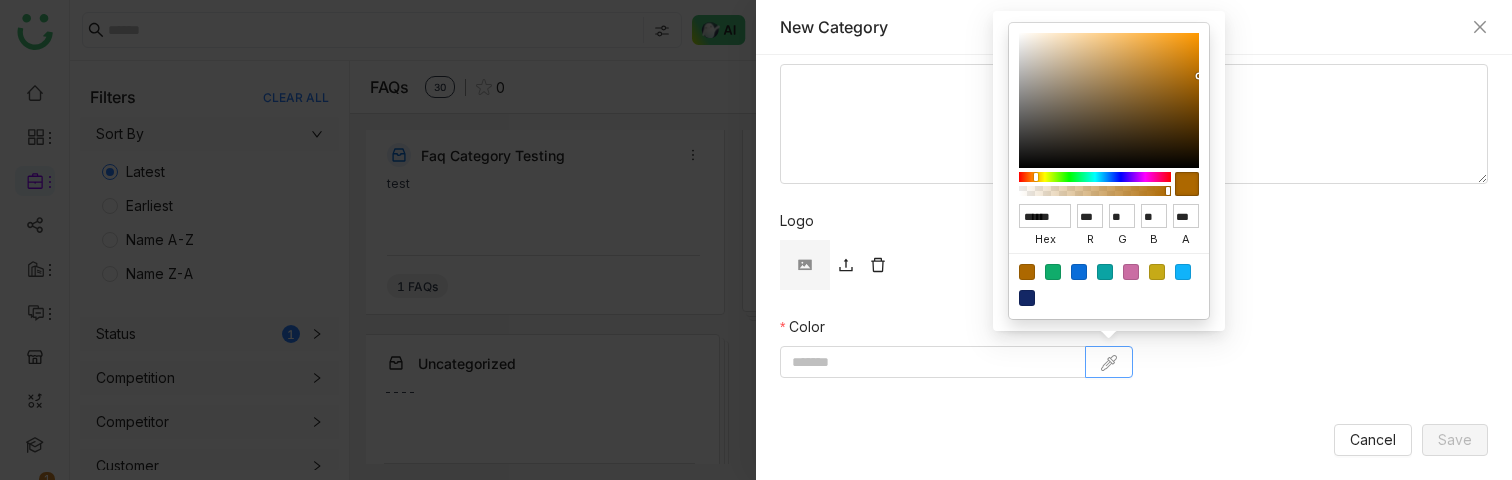 click at bounding box center [1109, 100] 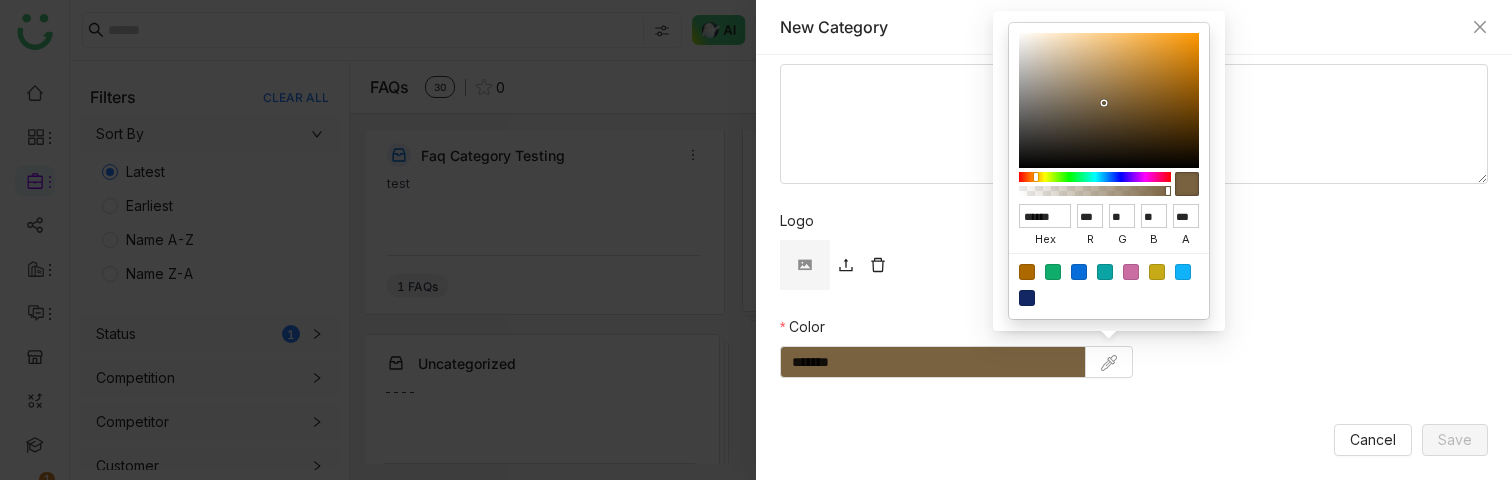 click on "Color *******" at bounding box center (1134, 347) 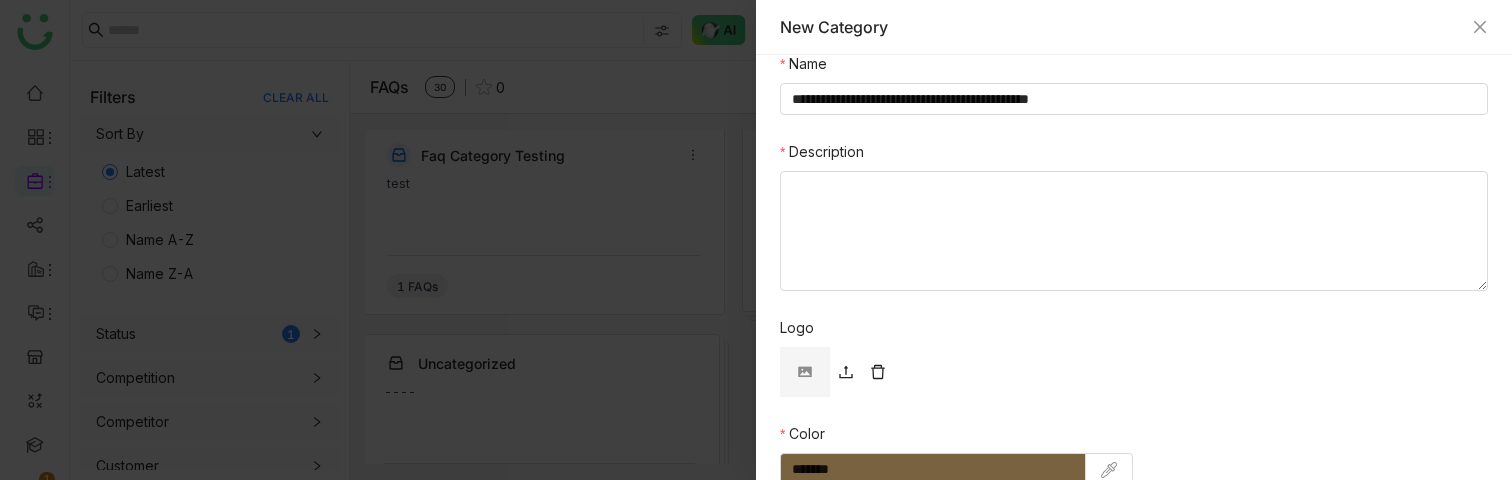 scroll, scrollTop: 0, scrollLeft: 0, axis: both 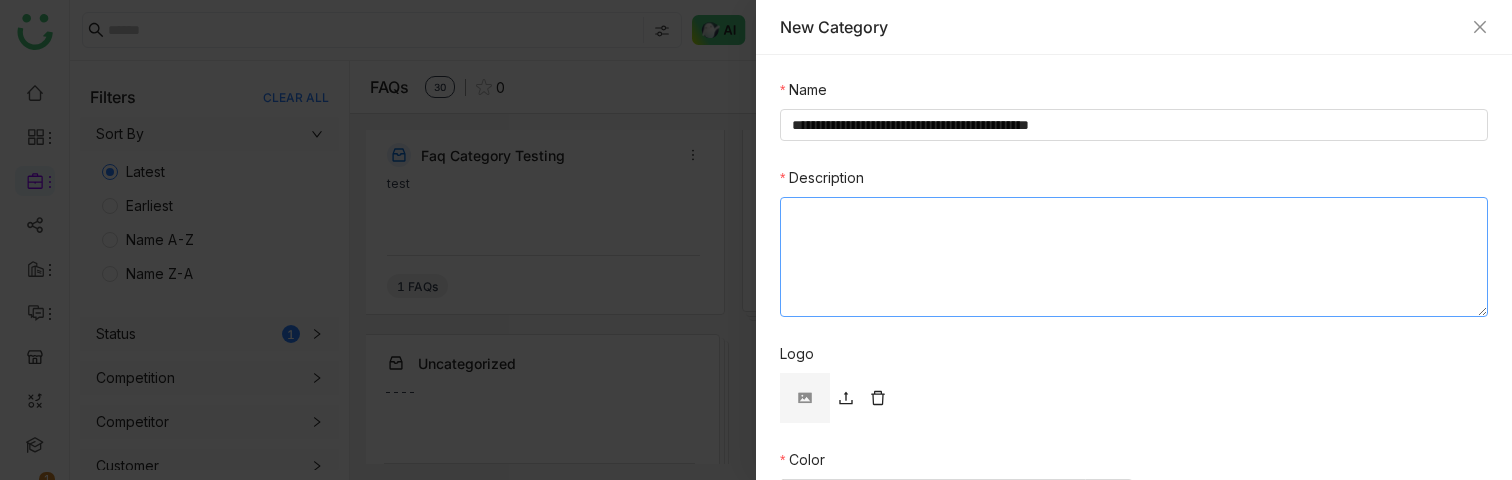 click on "Description" at bounding box center (1134, 257) 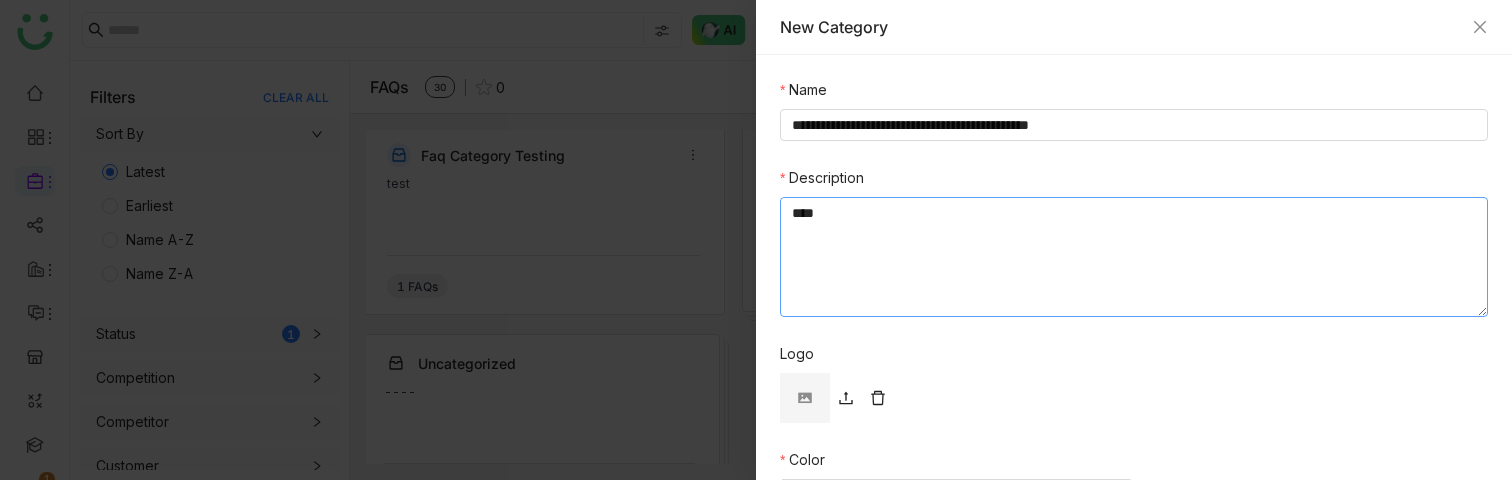 scroll, scrollTop: 133, scrollLeft: 0, axis: vertical 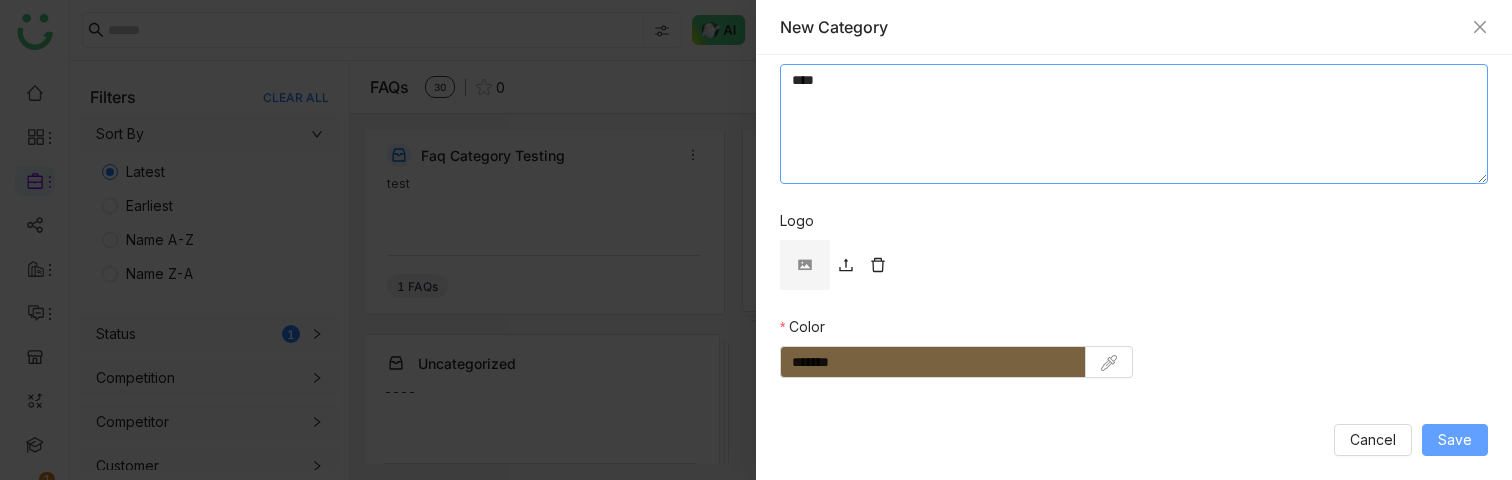 type on "****" 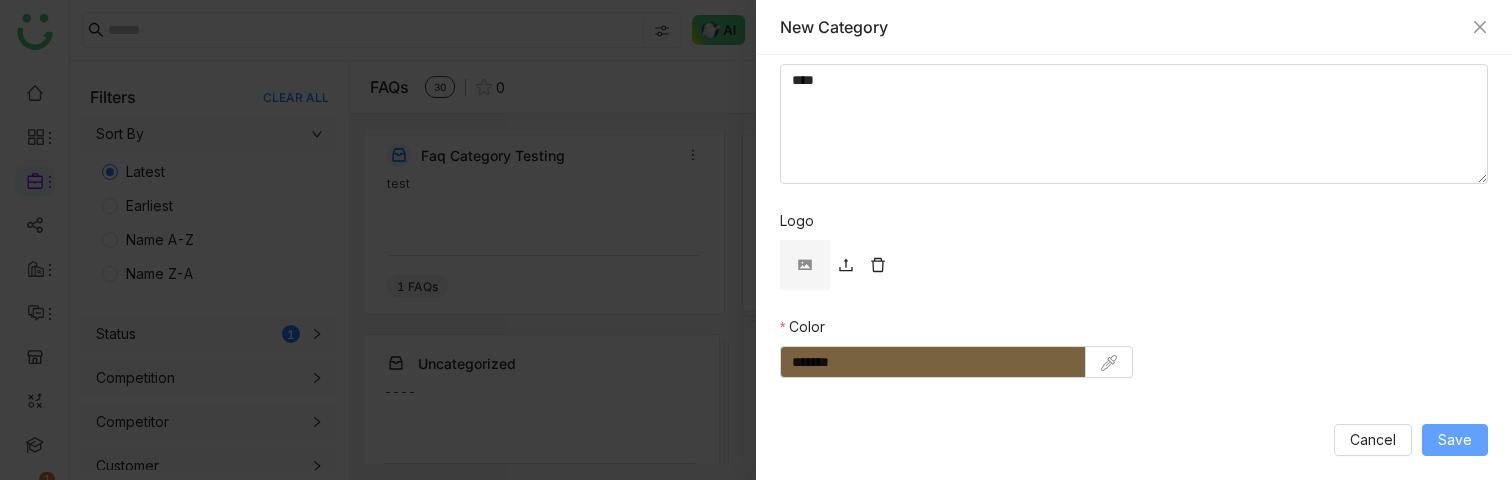 click on "Save" at bounding box center [1455, 440] 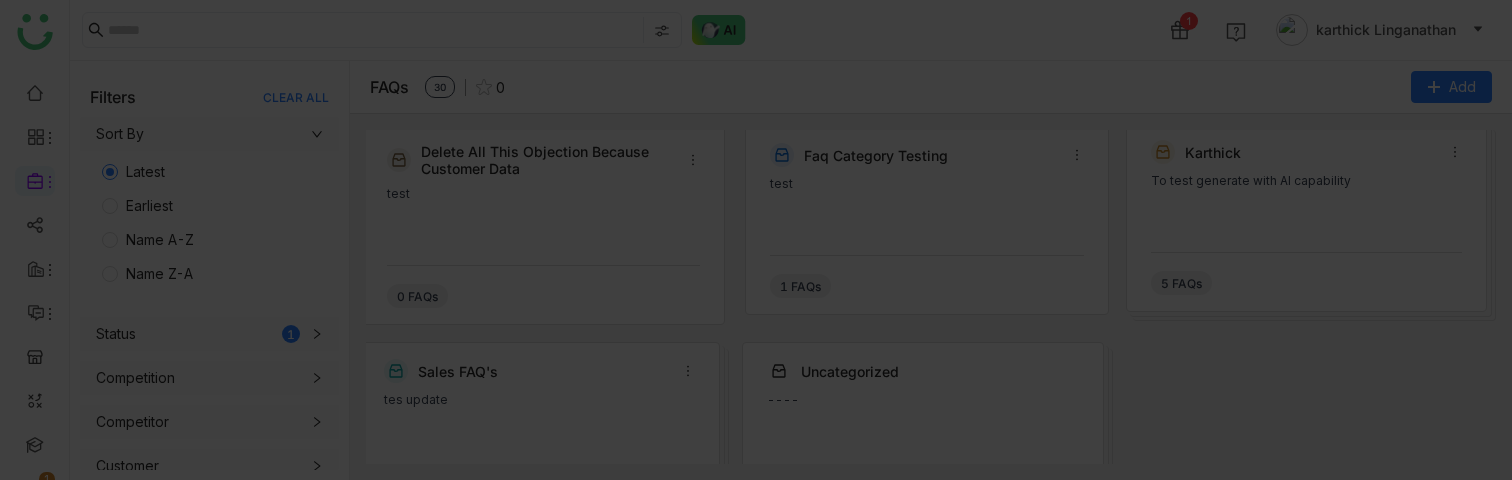 scroll, scrollTop: 0, scrollLeft: 0, axis: both 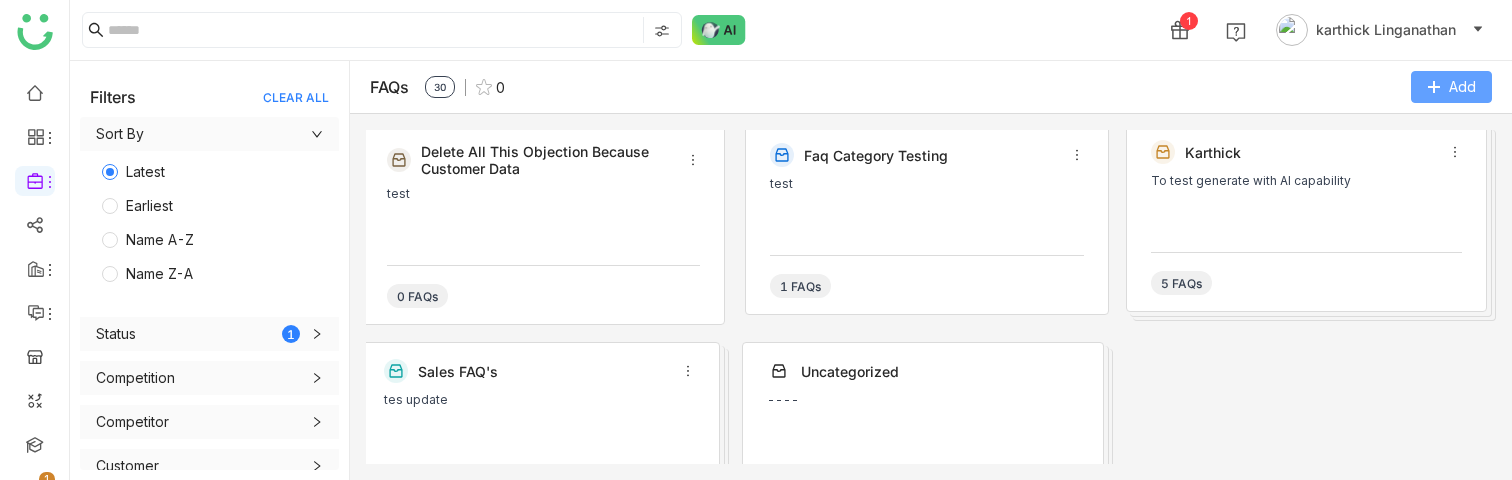 click 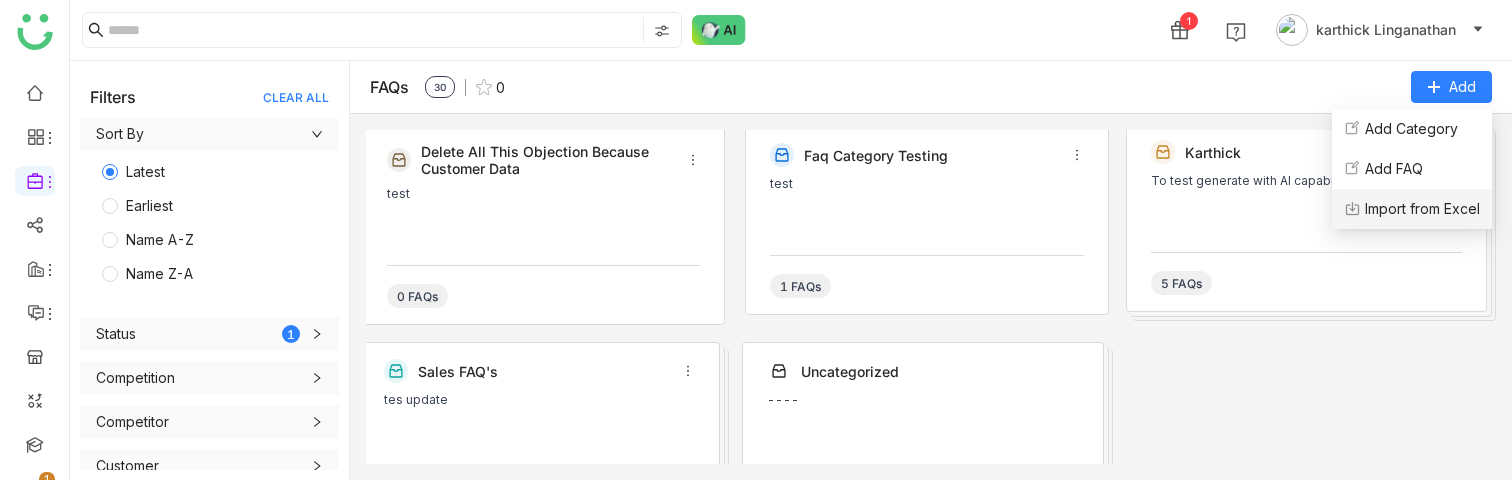 click on "Import from Excel" at bounding box center (1422, 209) 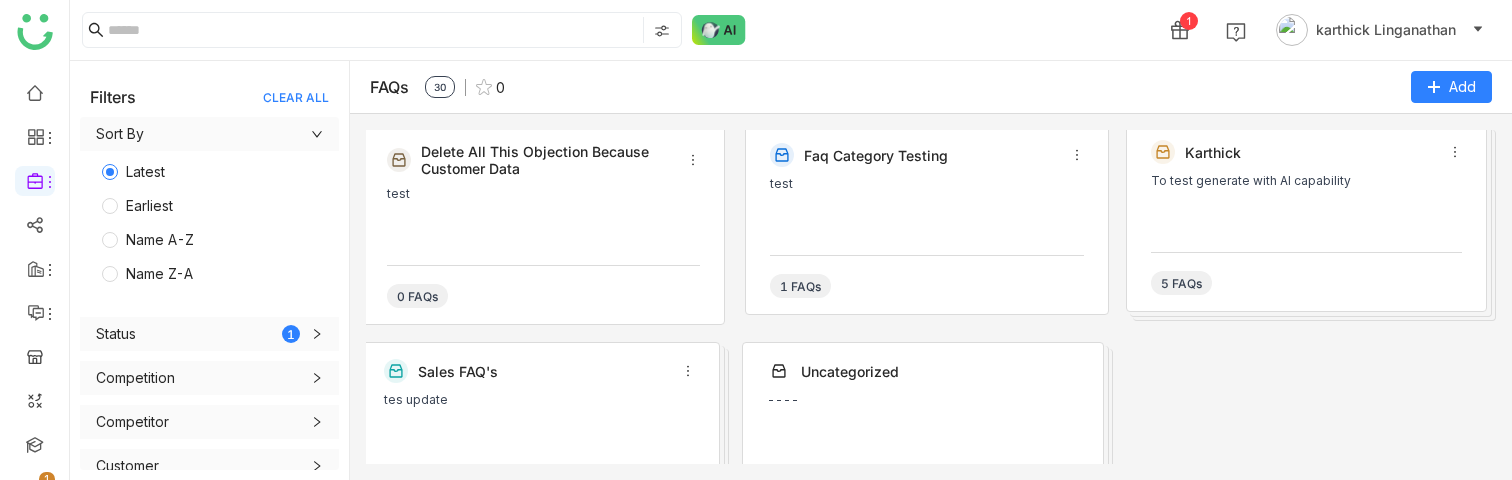 click on "FAQs  30 0  Add" 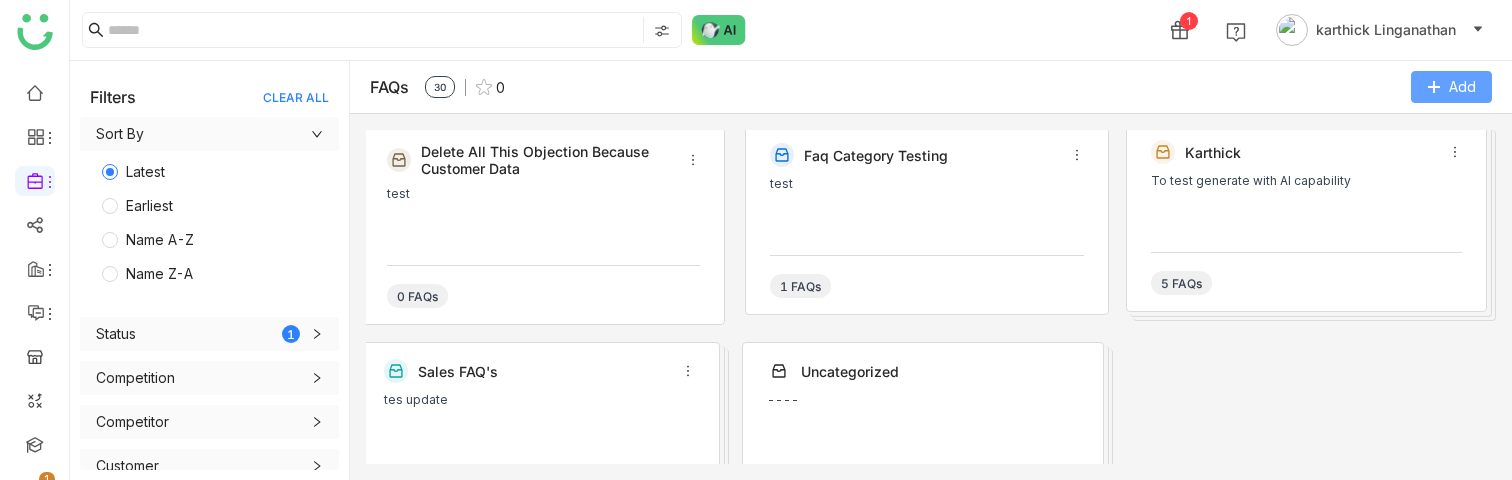 click on "Add" 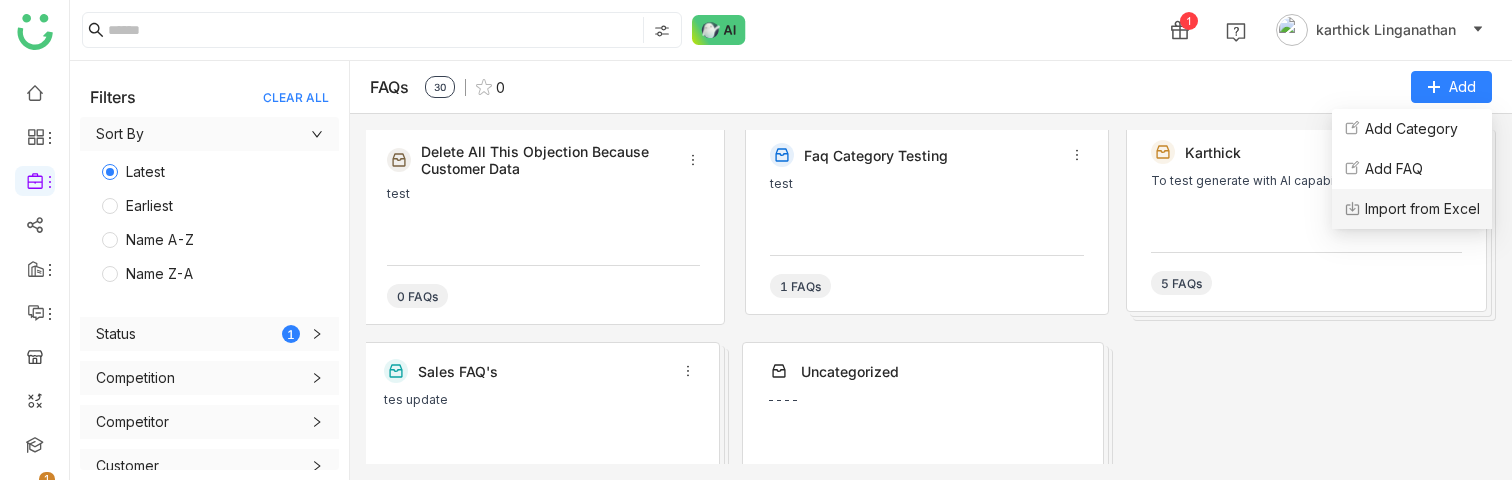 click on "Import from Excel" at bounding box center (1422, 209) 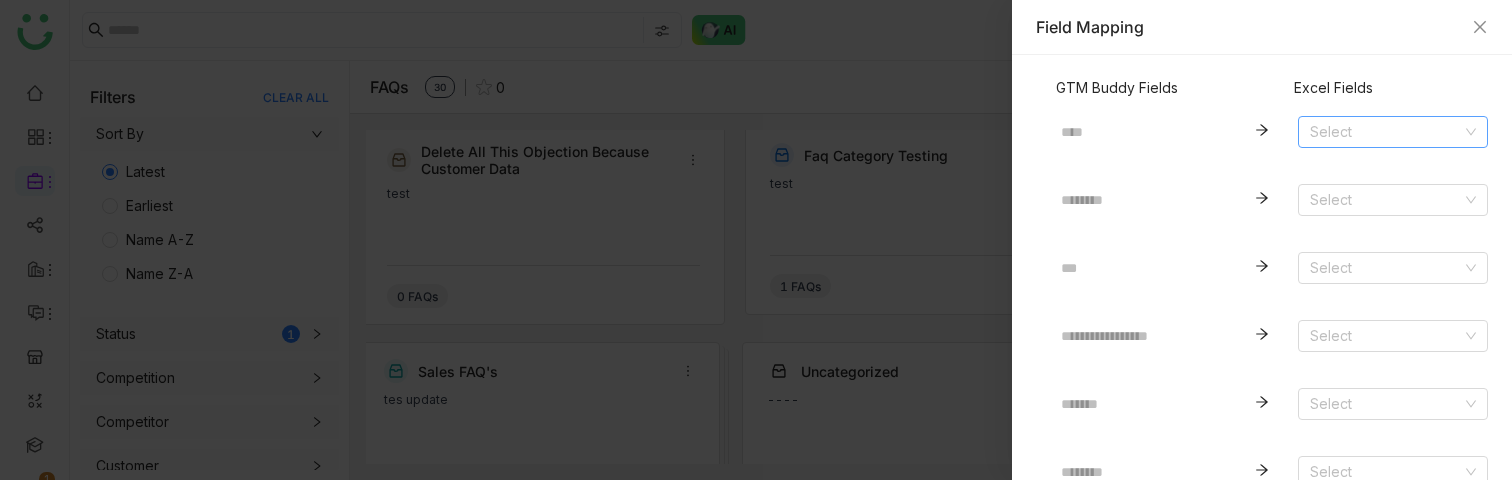 click at bounding box center [1386, 132] 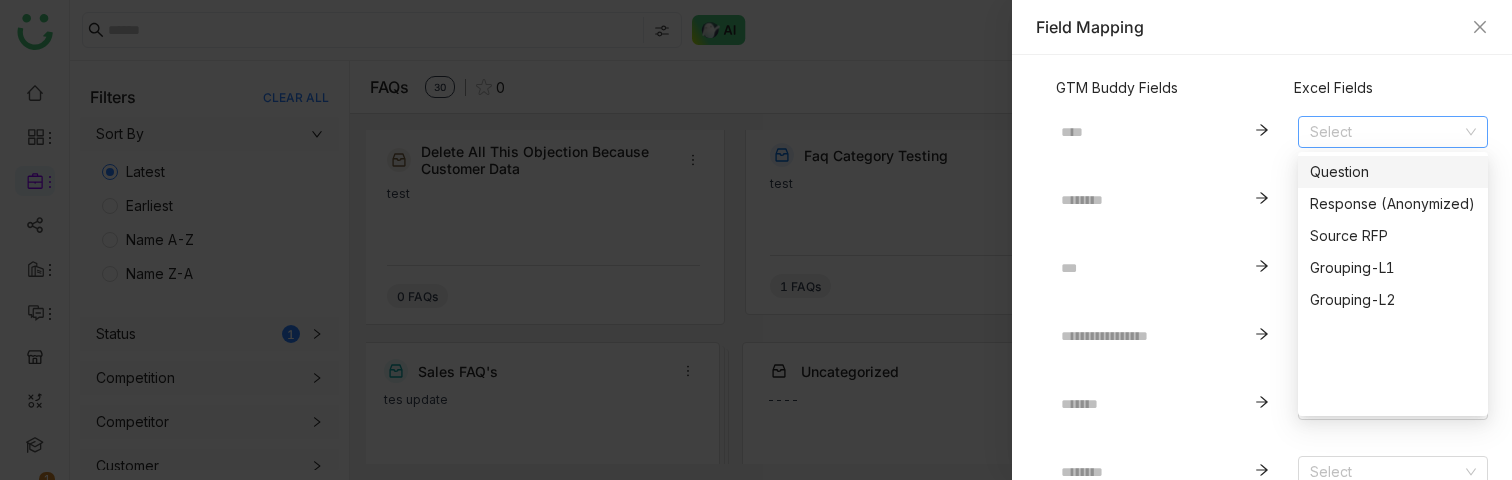 click on "Question" at bounding box center (1393, 172) 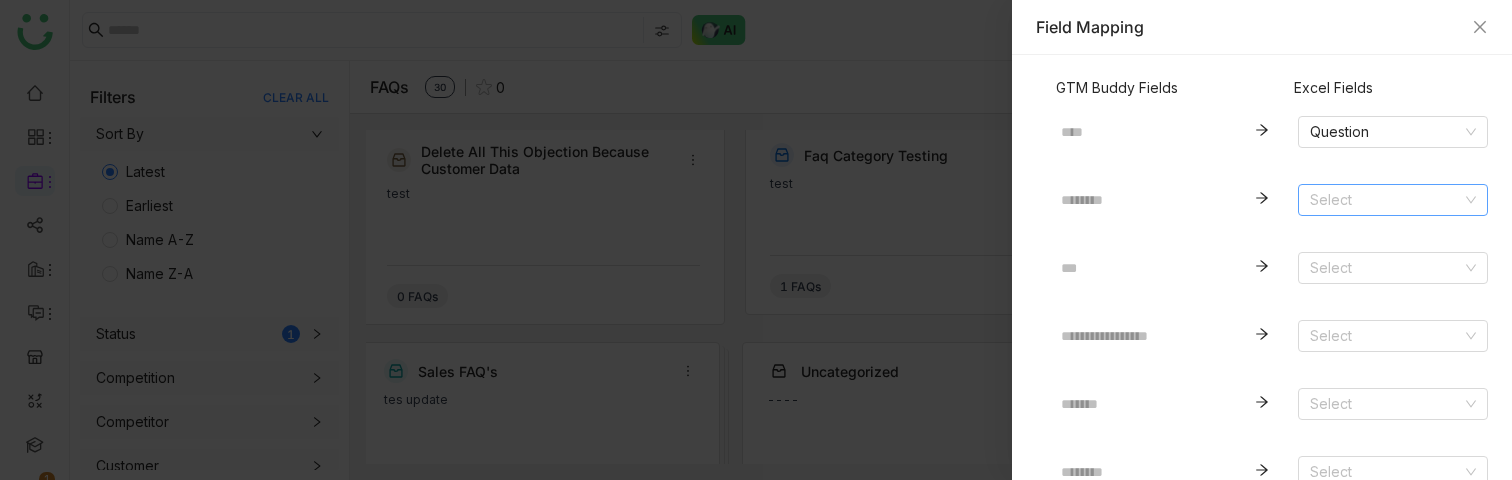 click at bounding box center (1386, 200) 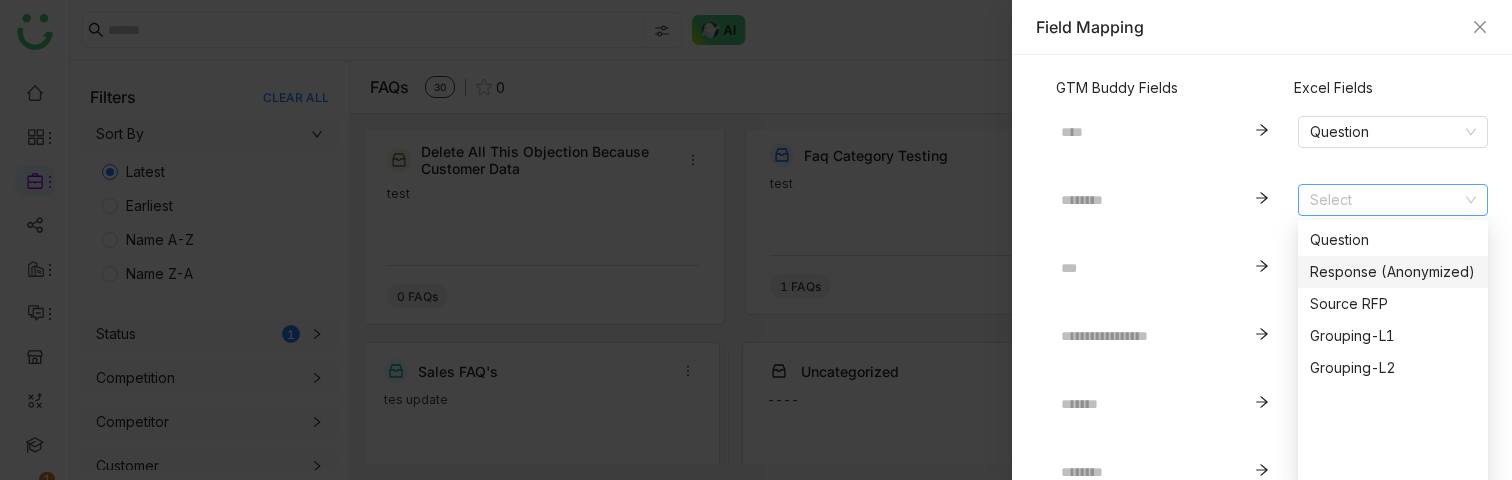 click on "Response (Anonymized)" at bounding box center [1393, 272] 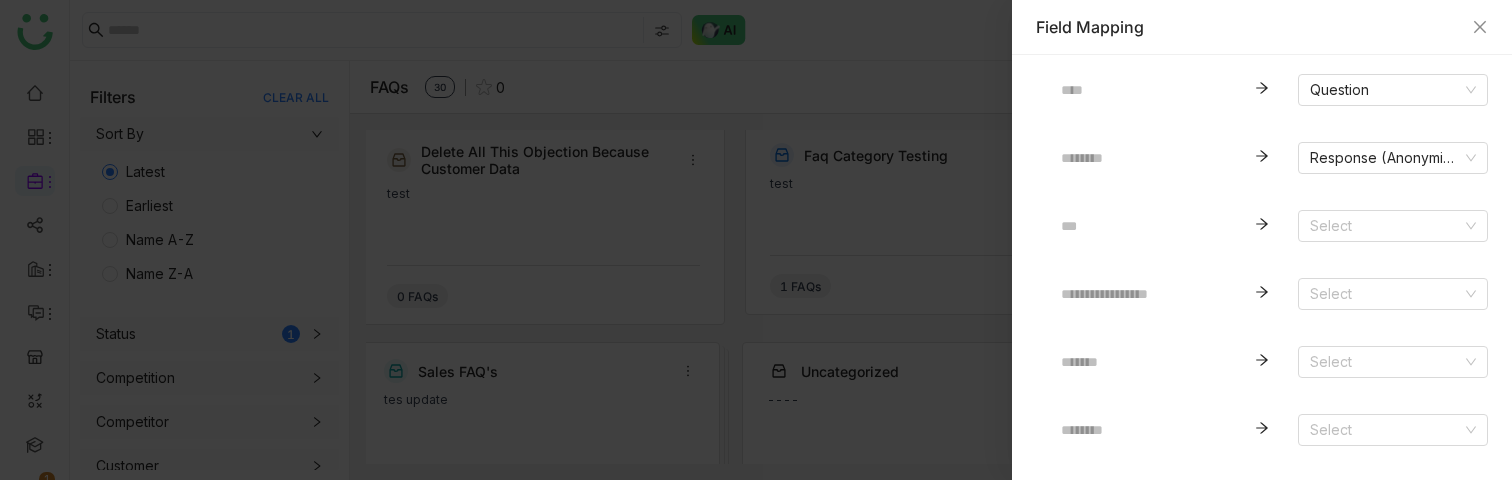 scroll, scrollTop: 126, scrollLeft: 0, axis: vertical 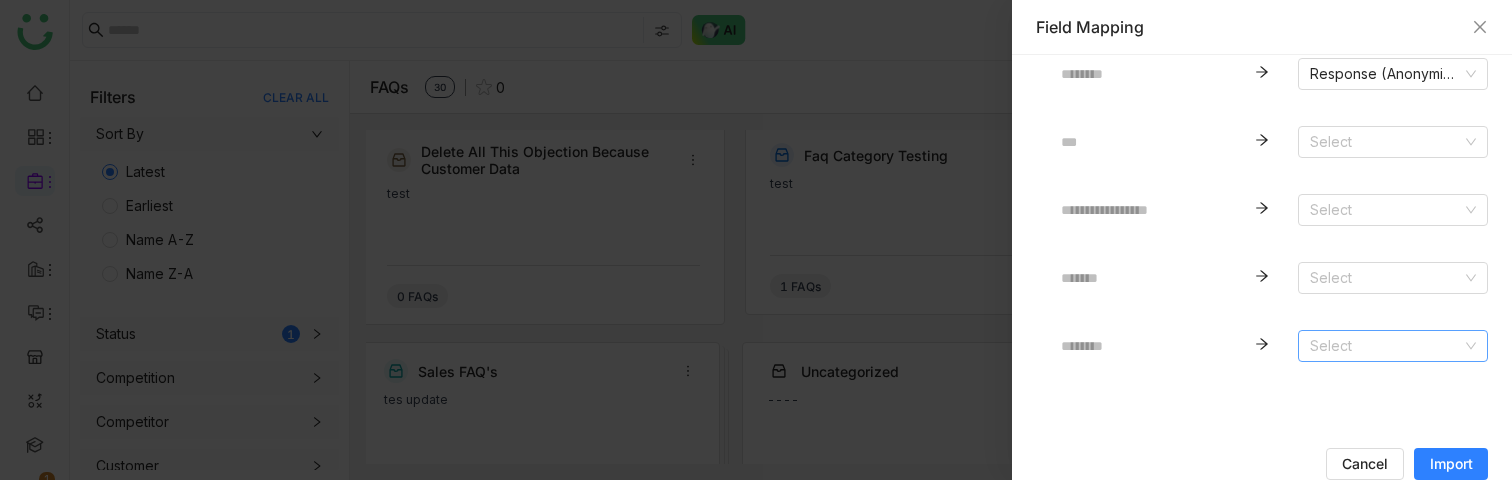 click at bounding box center [1386, 346] 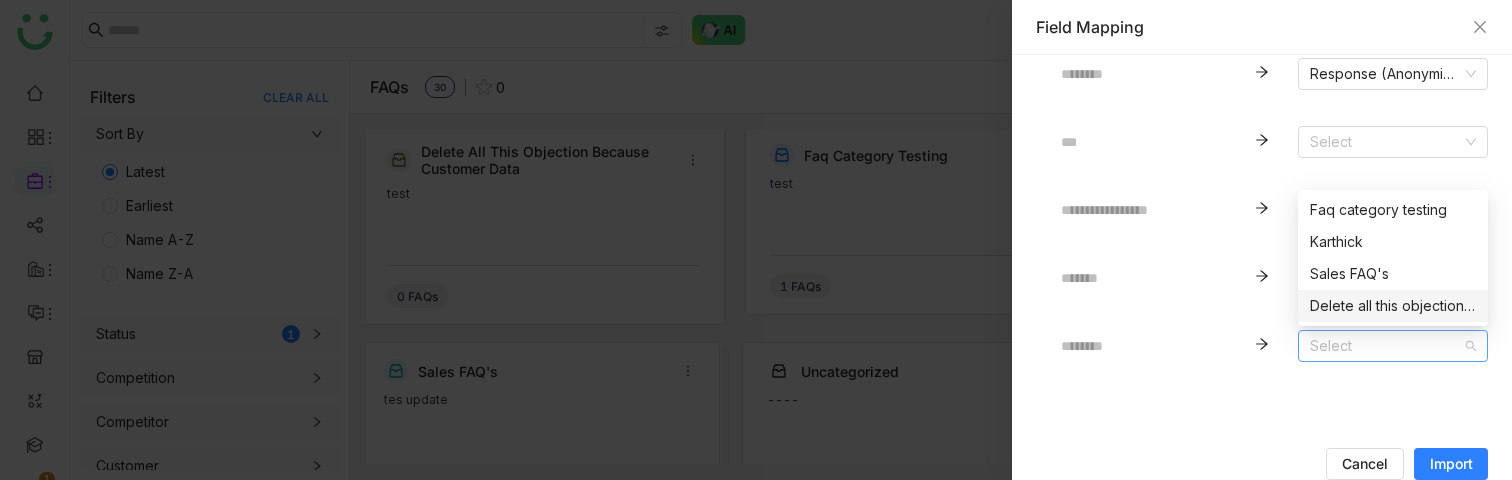 click on "Delete all this objection because customer data" at bounding box center [1393, 306] 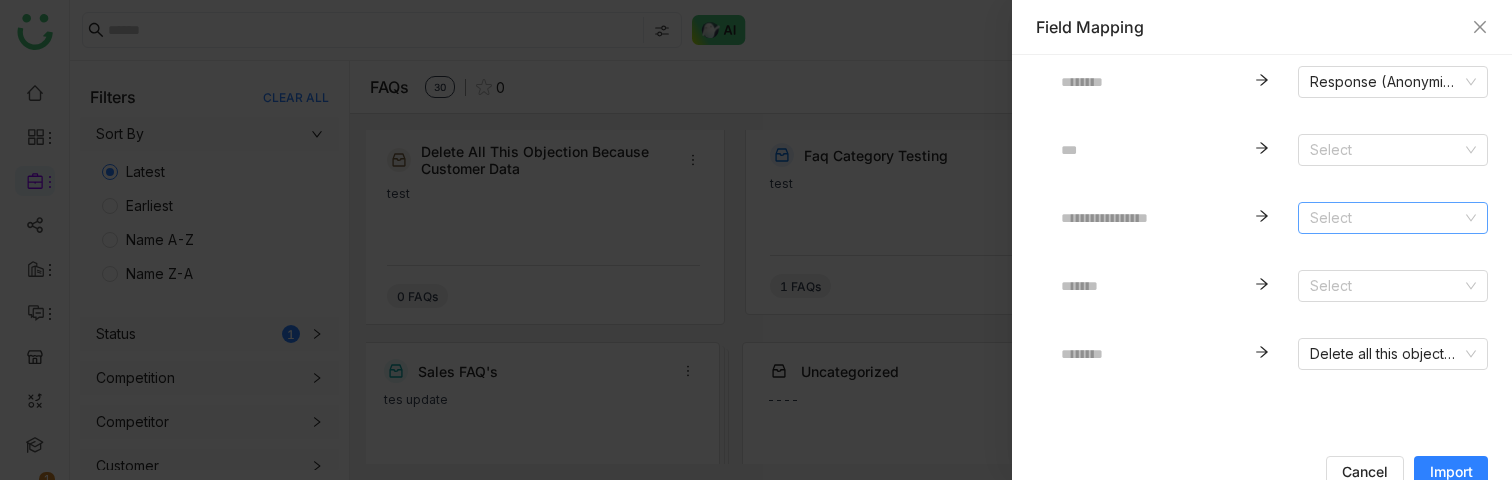 scroll, scrollTop: 126, scrollLeft: 0, axis: vertical 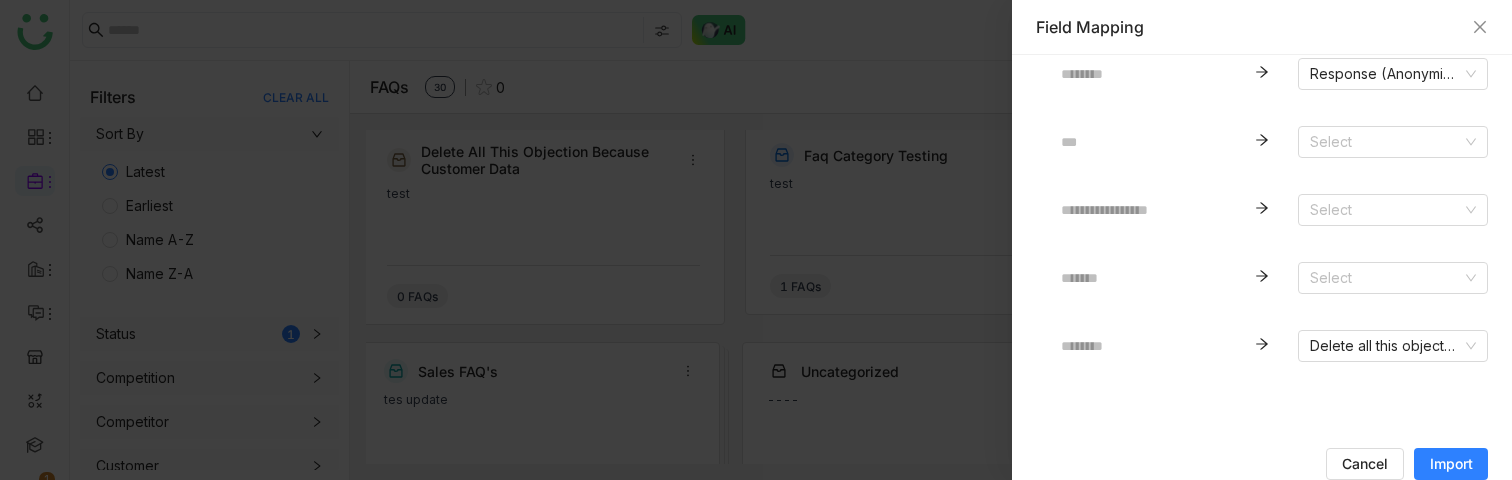 click on "Import" at bounding box center [1451, 464] 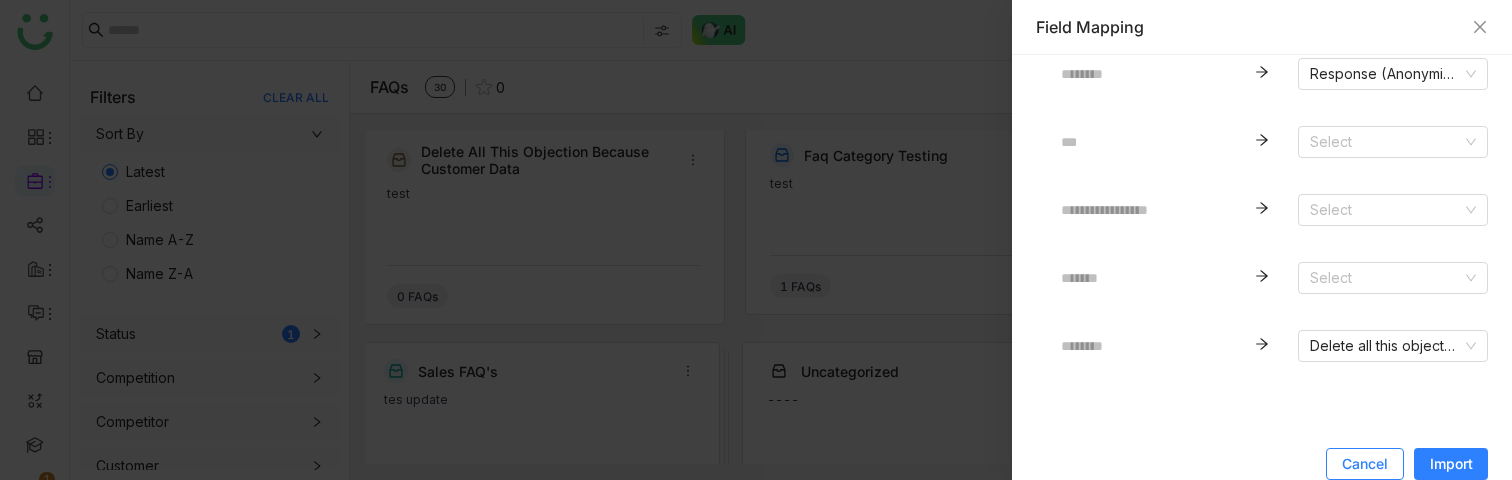 click on "Cancel" at bounding box center (1365, 464) 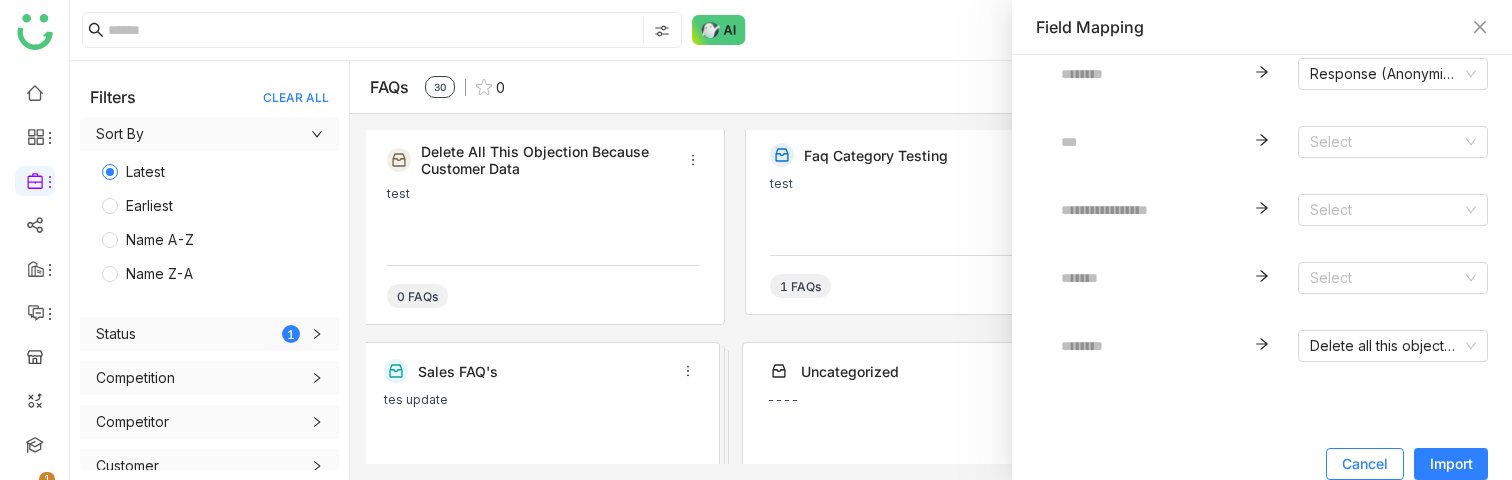 scroll, scrollTop: 0, scrollLeft: 0, axis: both 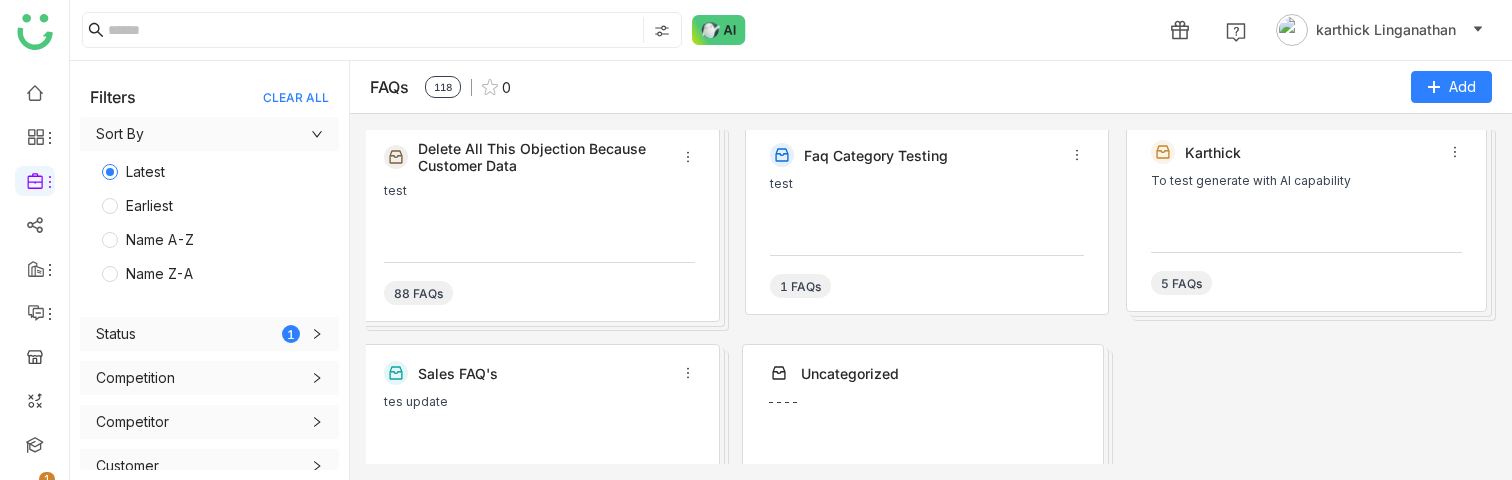 click on "test" 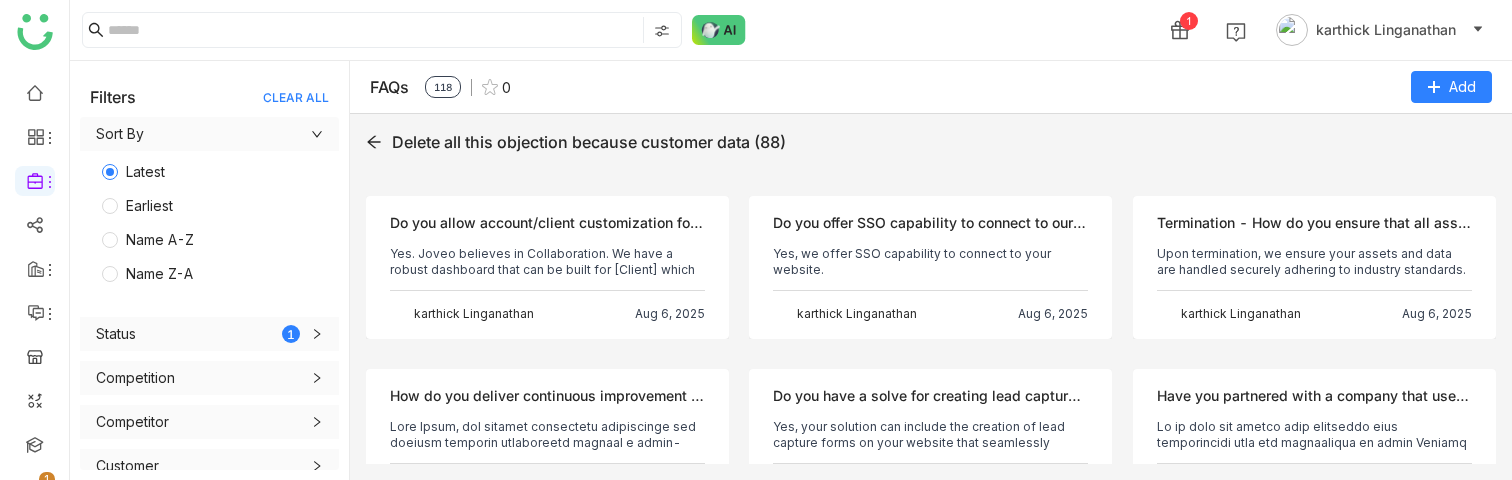 scroll, scrollTop: 0, scrollLeft: 0, axis: both 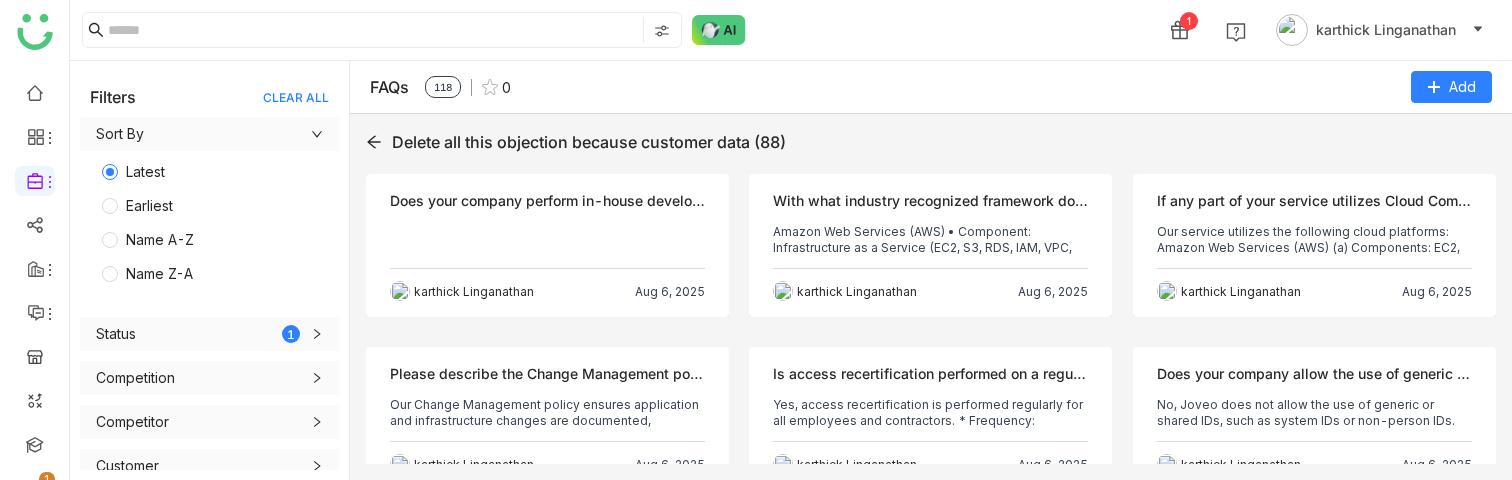 click 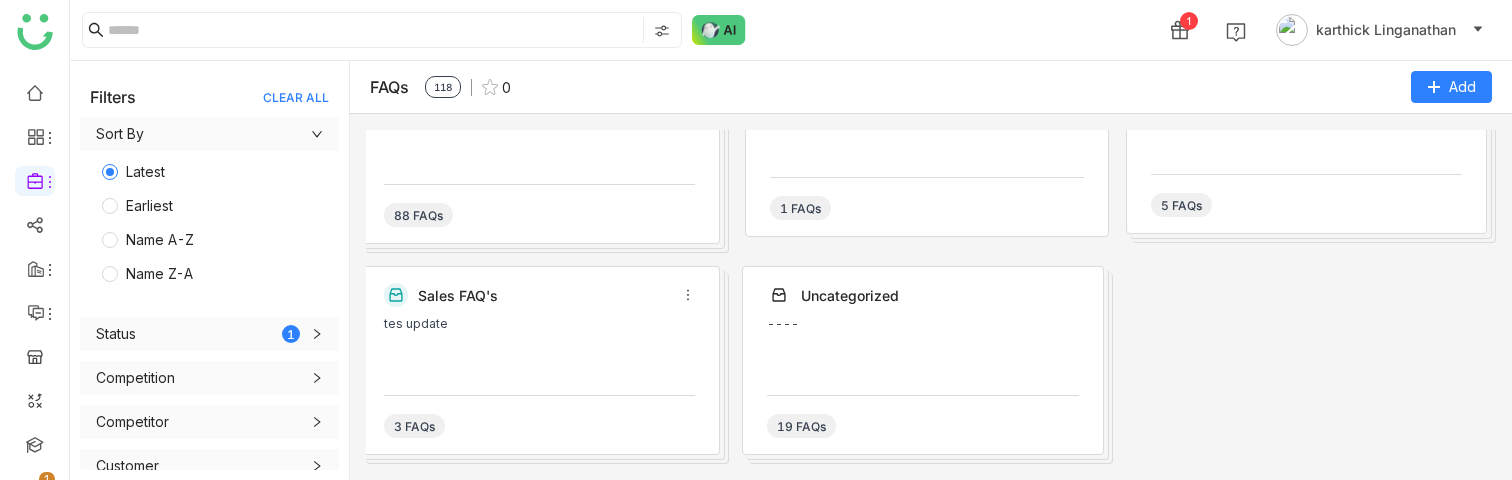 scroll, scrollTop: 0, scrollLeft: 0, axis: both 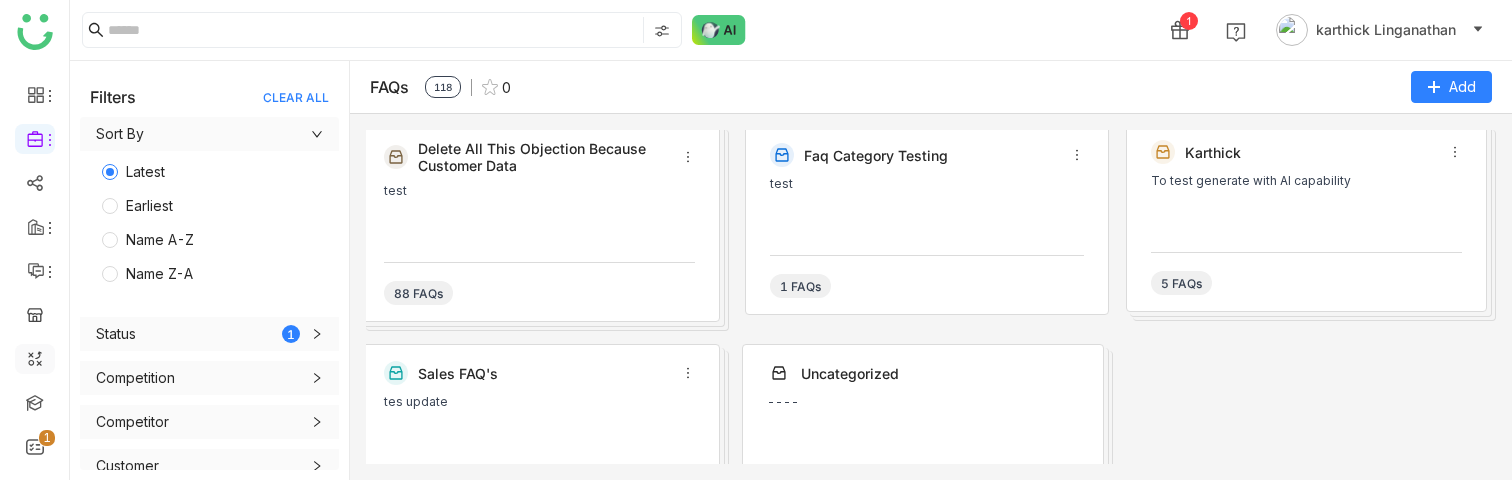 click at bounding box center (35, 401) 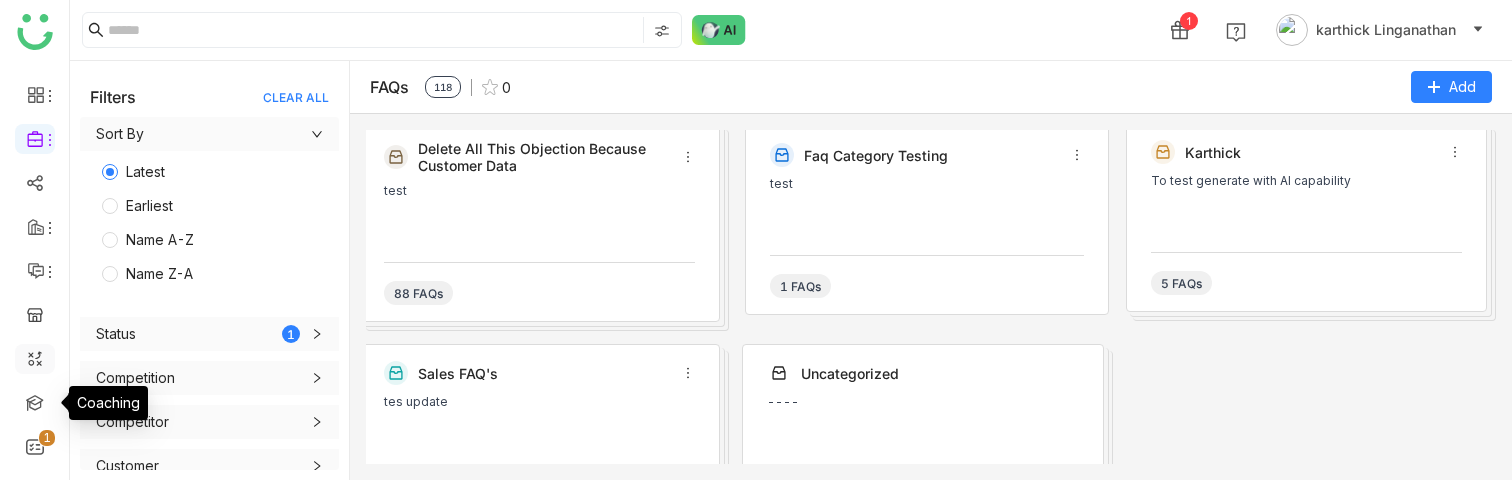 click at bounding box center (35, 401) 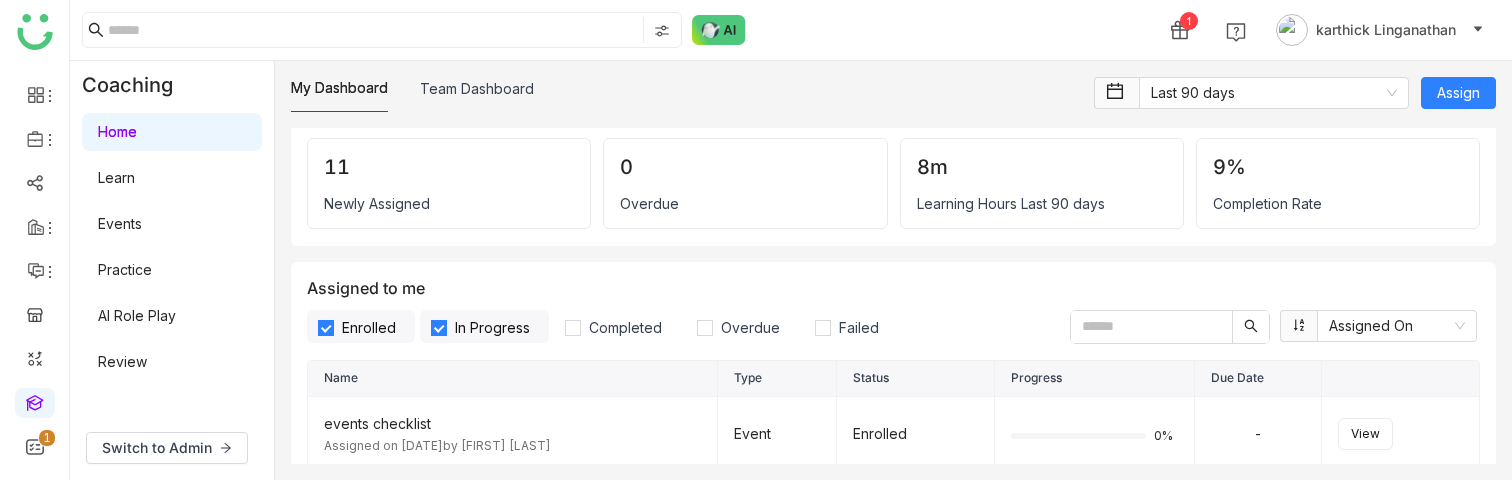 scroll, scrollTop: 0, scrollLeft: 0, axis: both 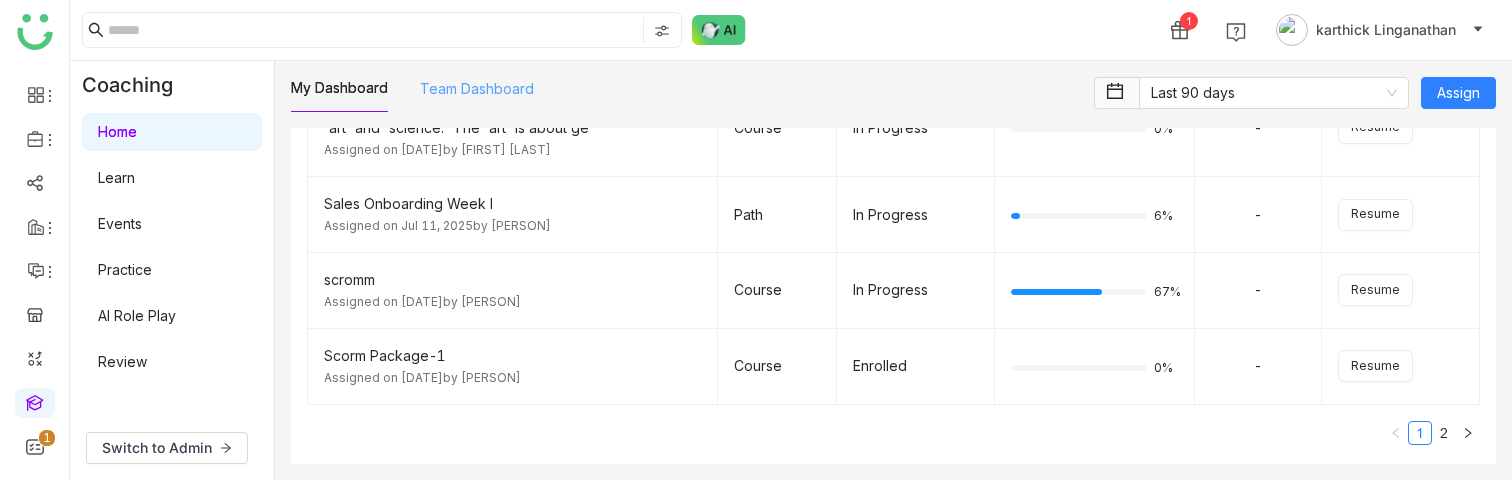 click on "Team Dashboard" at bounding box center [477, 88] 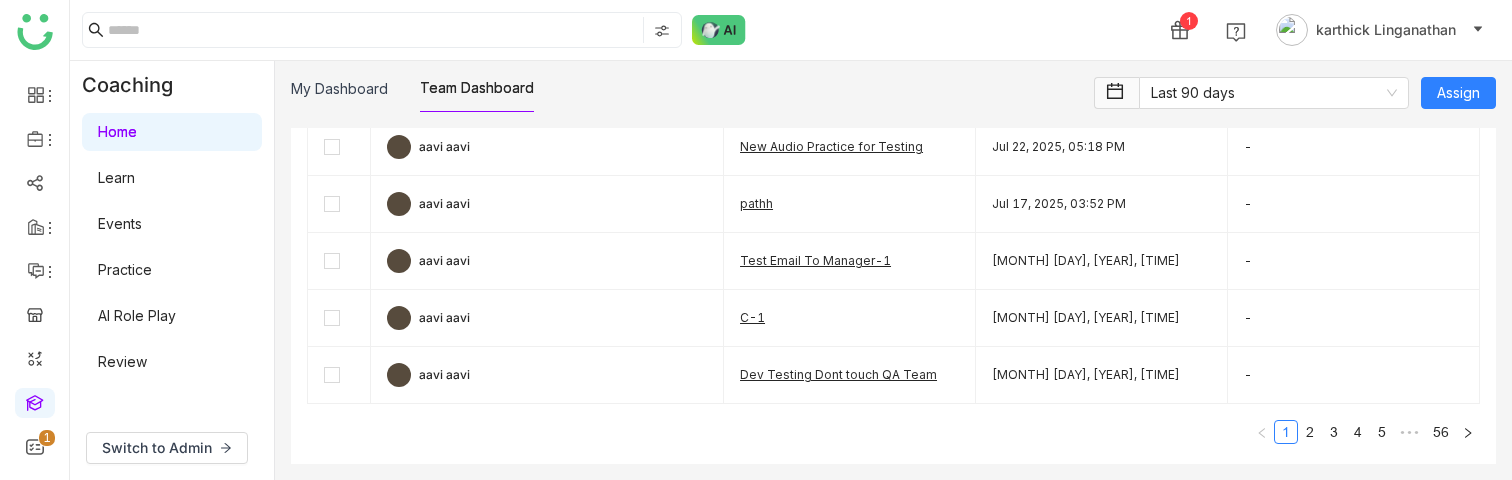 scroll, scrollTop: 805, scrollLeft: 0, axis: vertical 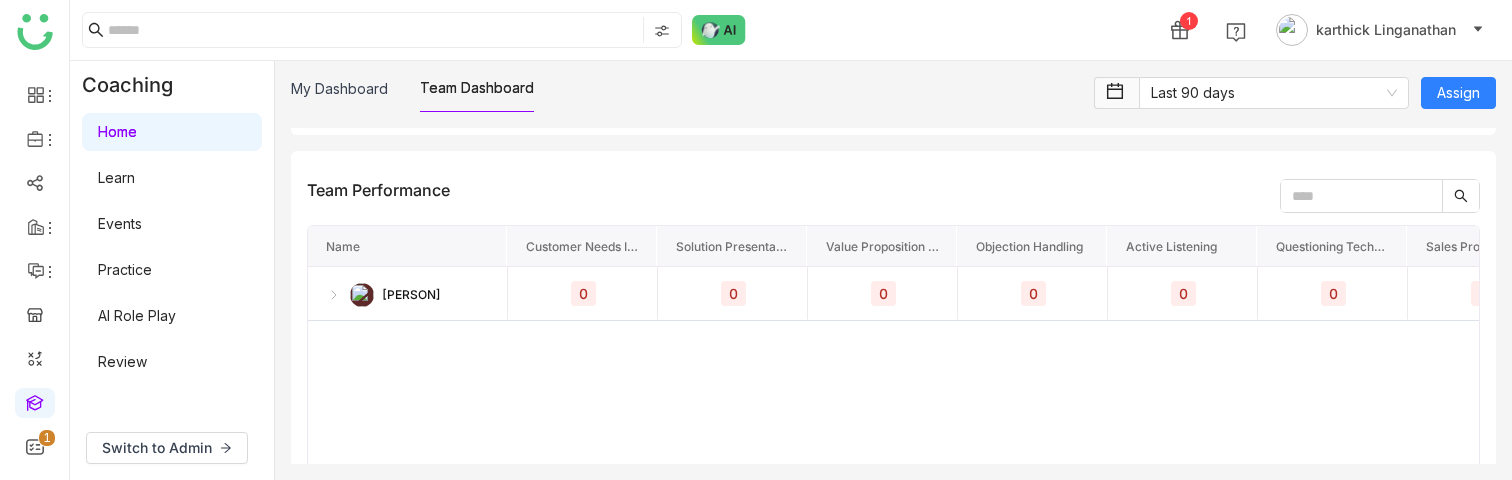 drag, startPoint x: 311, startPoint y: 190, endPoint x: 472, endPoint y: 190, distance: 161 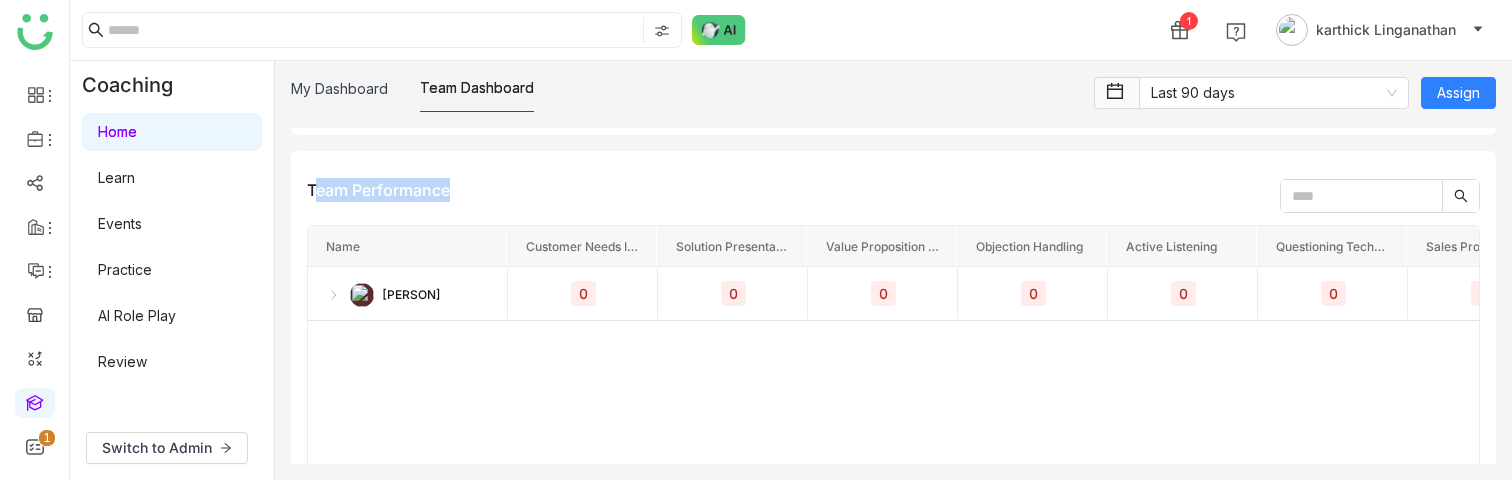 drag, startPoint x: 472, startPoint y: 190, endPoint x: 301, endPoint y: 192, distance: 171.01169 